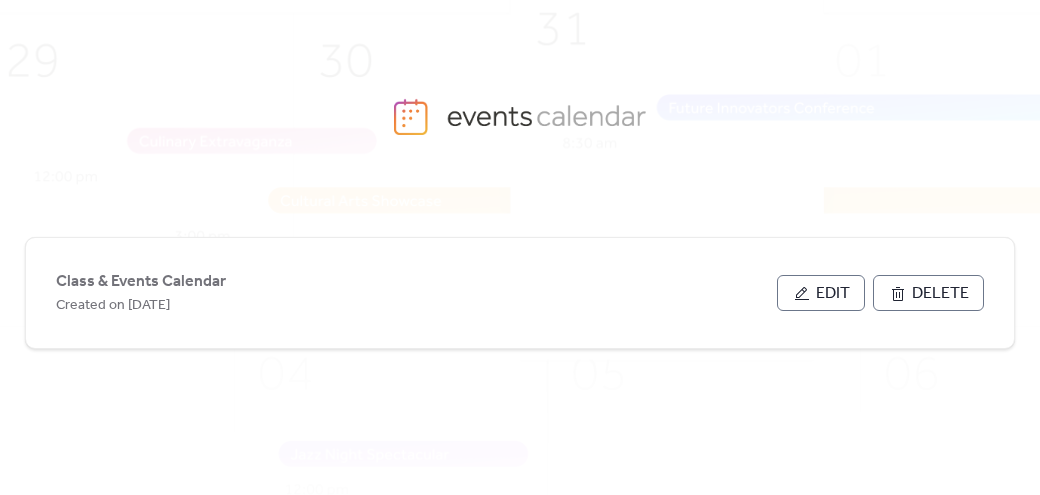 scroll, scrollTop: 0, scrollLeft: 0, axis: both 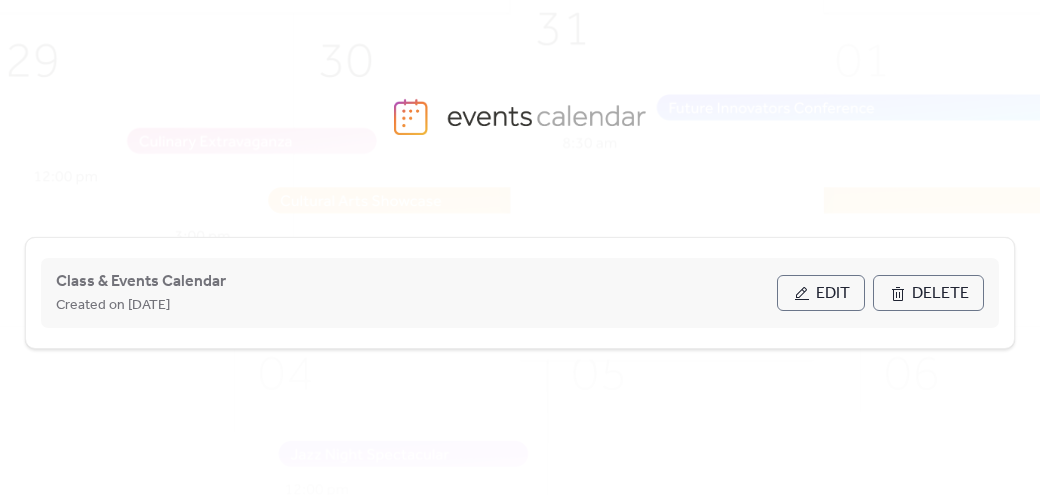 click on "Edit" at bounding box center [821, 293] 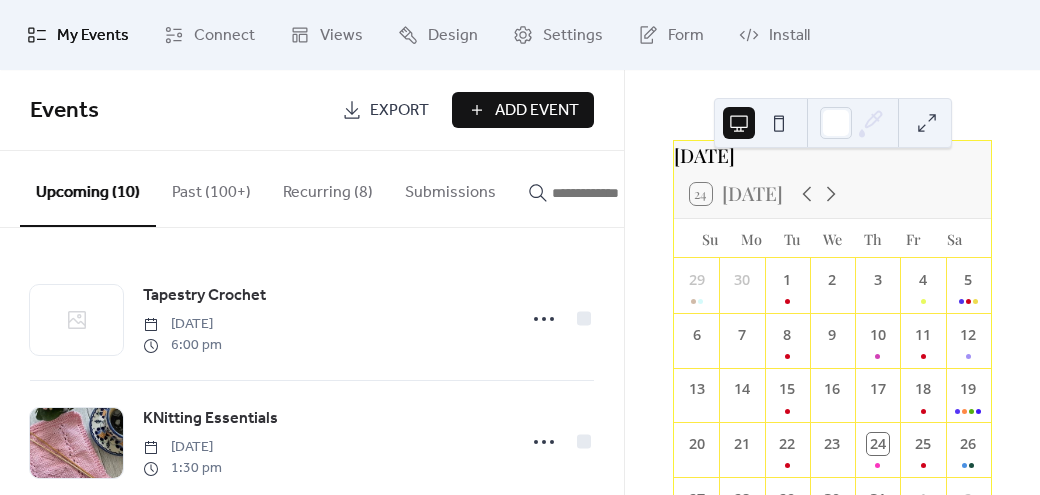 scroll, scrollTop: 35, scrollLeft: 0, axis: vertical 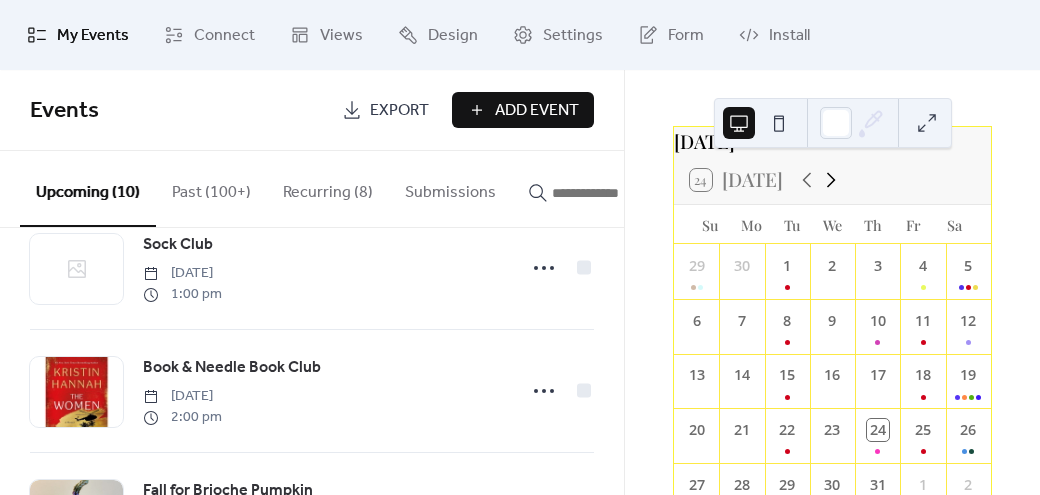 click 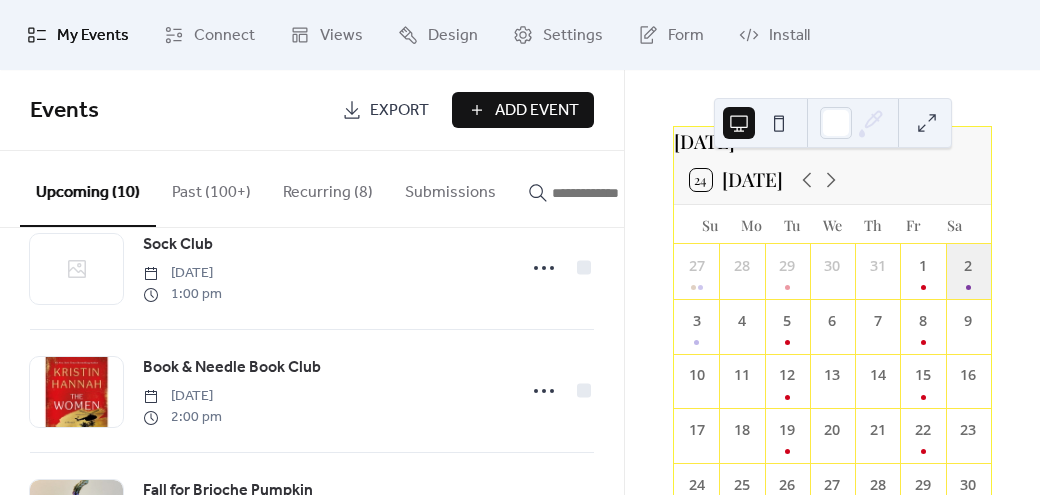 click on "2" at bounding box center (968, 271) 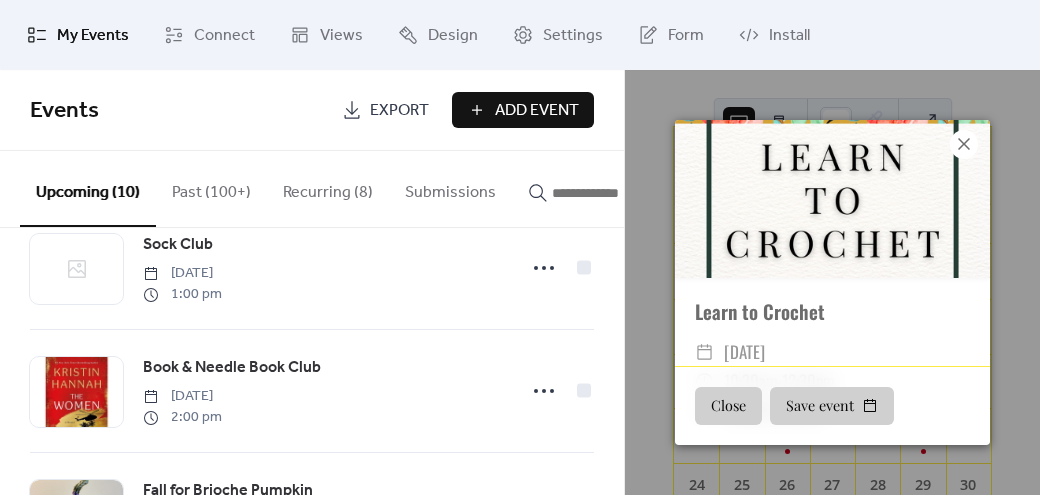 click 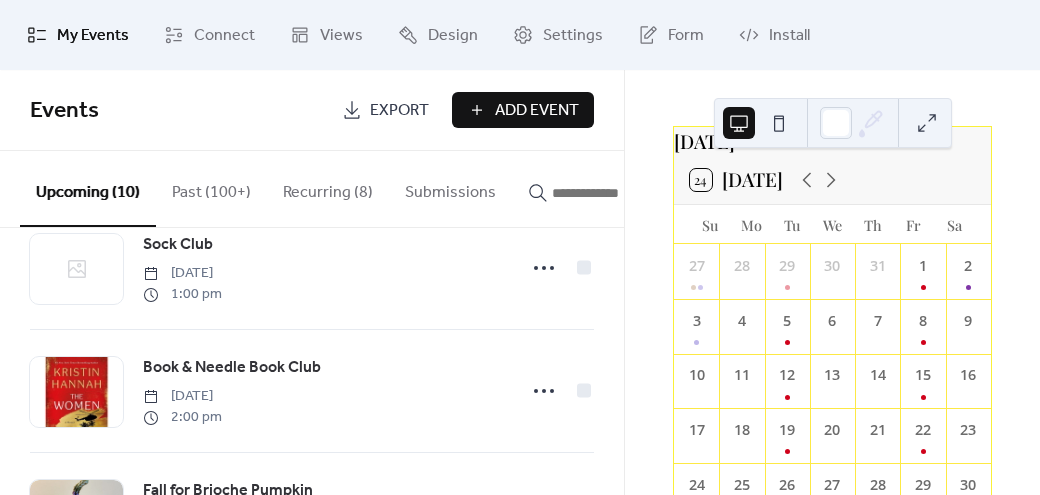 click on "Add Event" at bounding box center [537, 111] 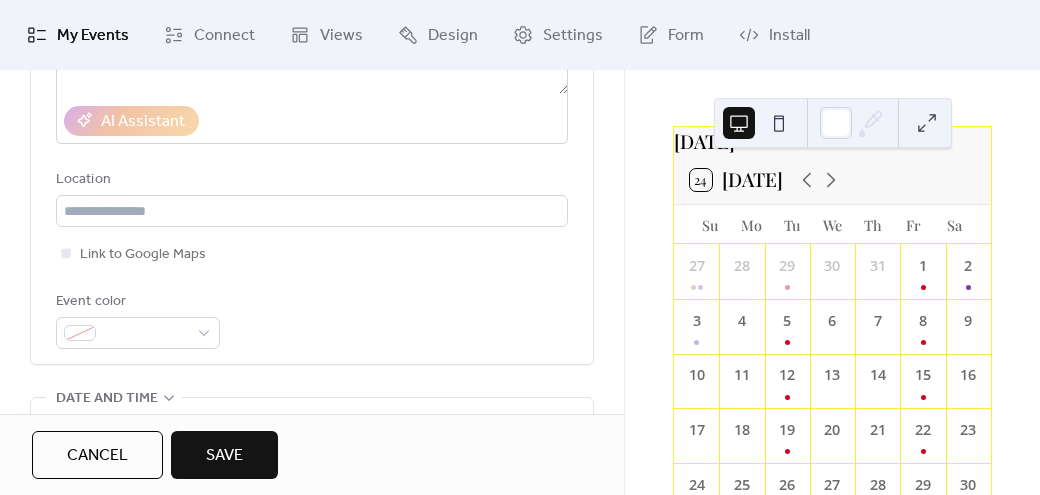 scroll, scrollTop: 398, scrollLeft: 0, axis: vertical 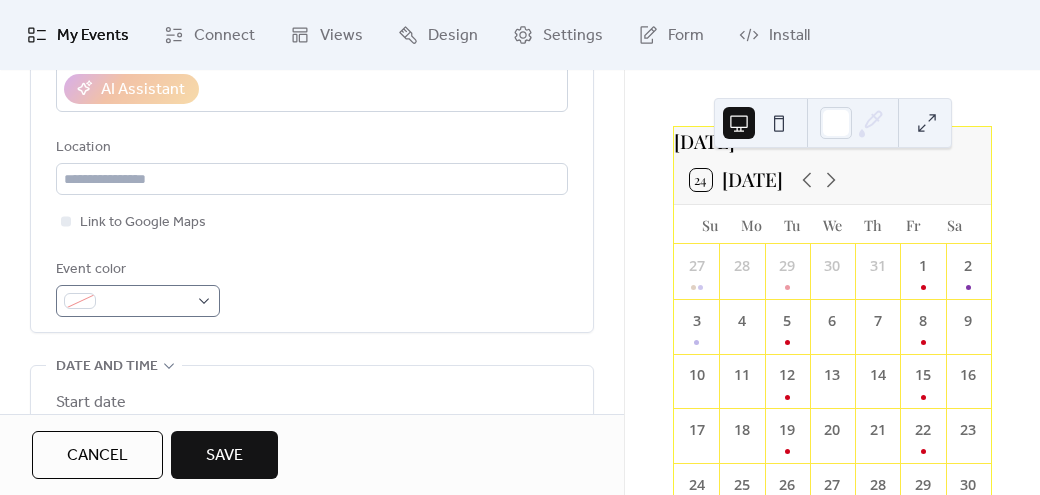 type on "********" 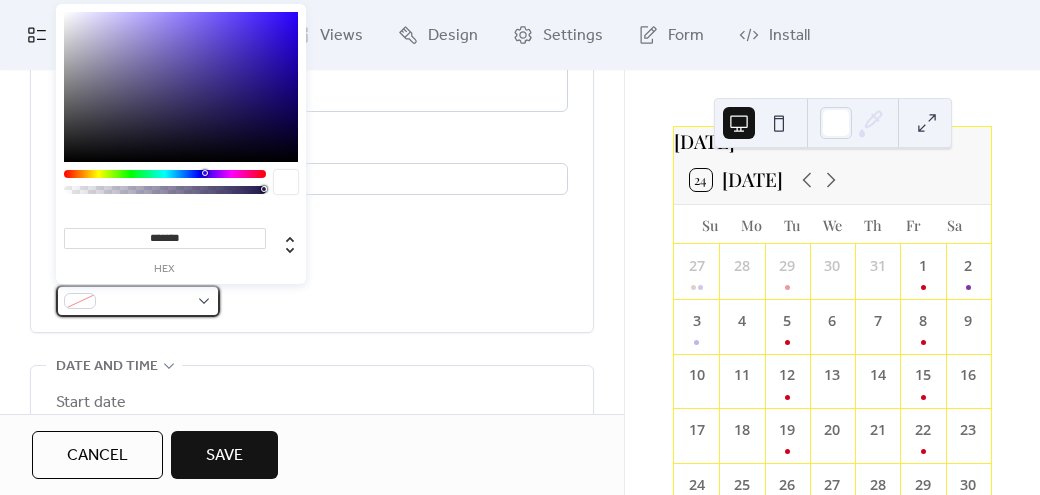 click at bounding box center [138, 301] 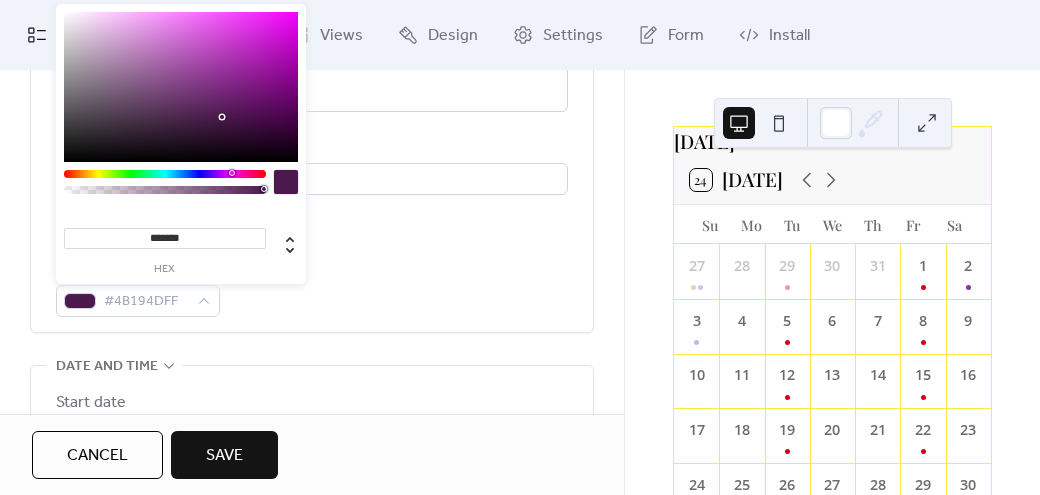 click at bounding box center (165, 174) 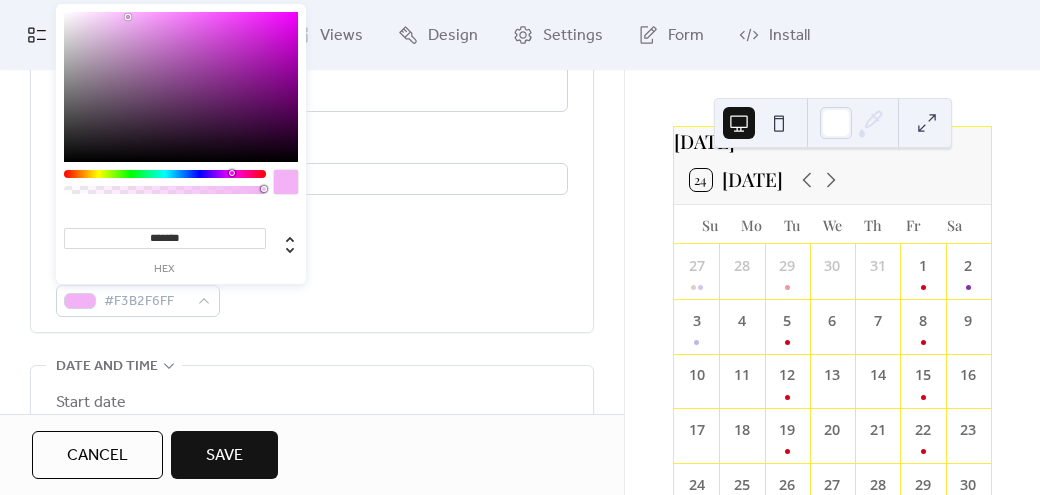 click at bounding box center (181, 87) 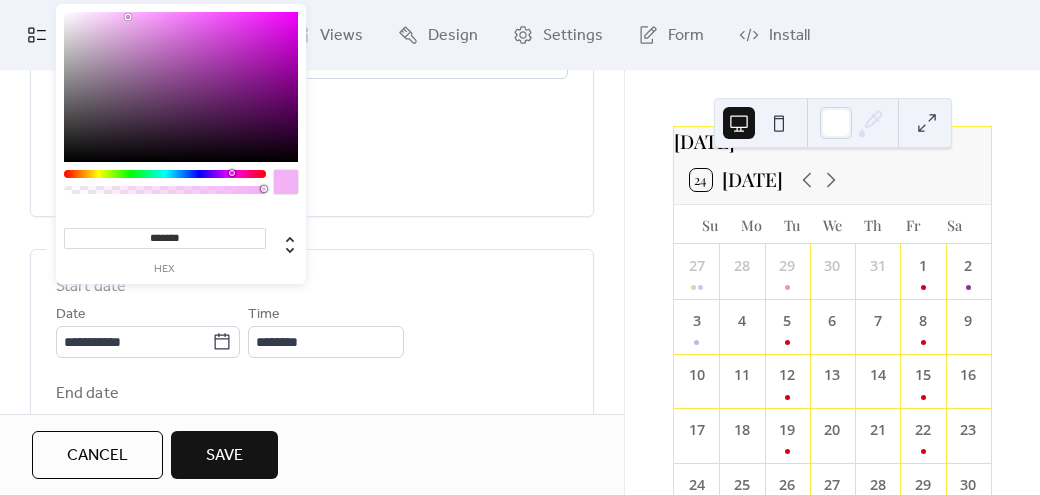 scroll, scrollTop: 517, scrollLeft: 0, axis: vertical 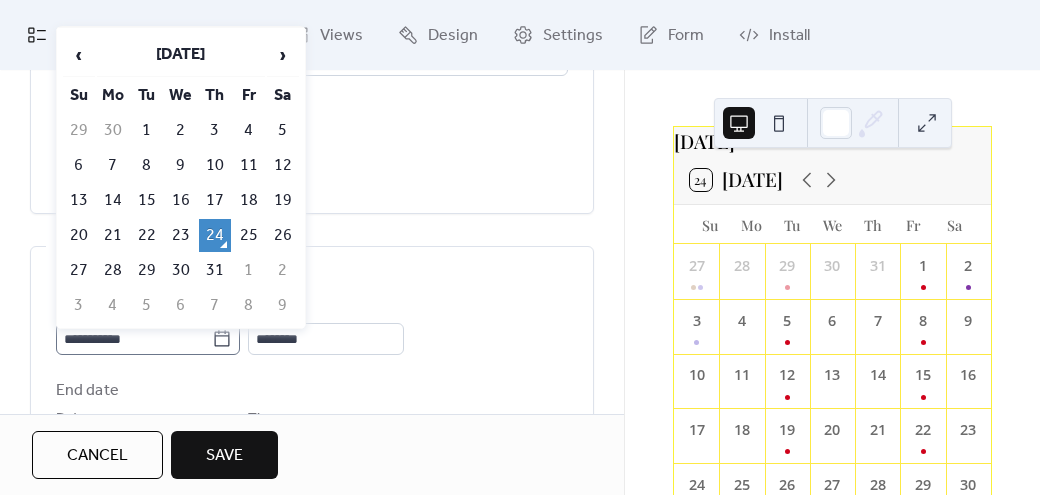 click 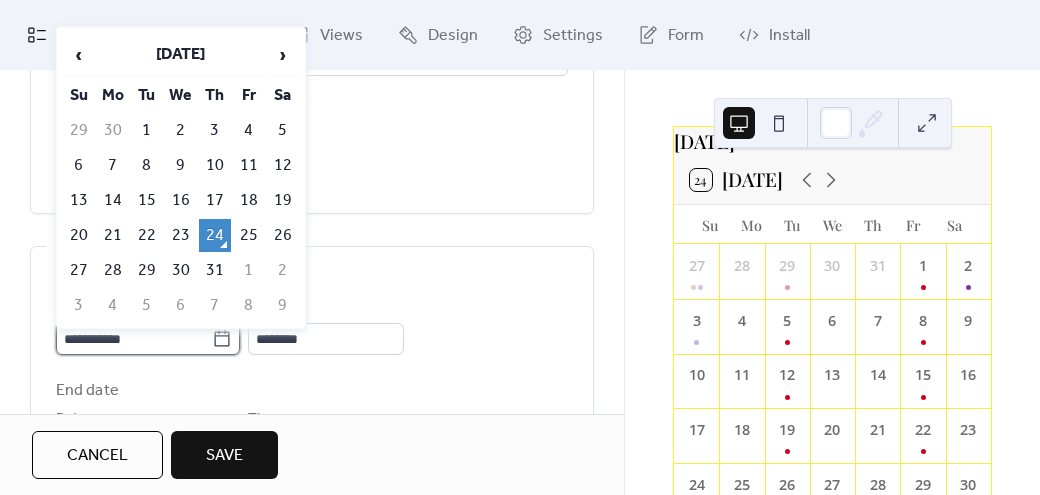 click on "**********" at bounding box center [134, 339] 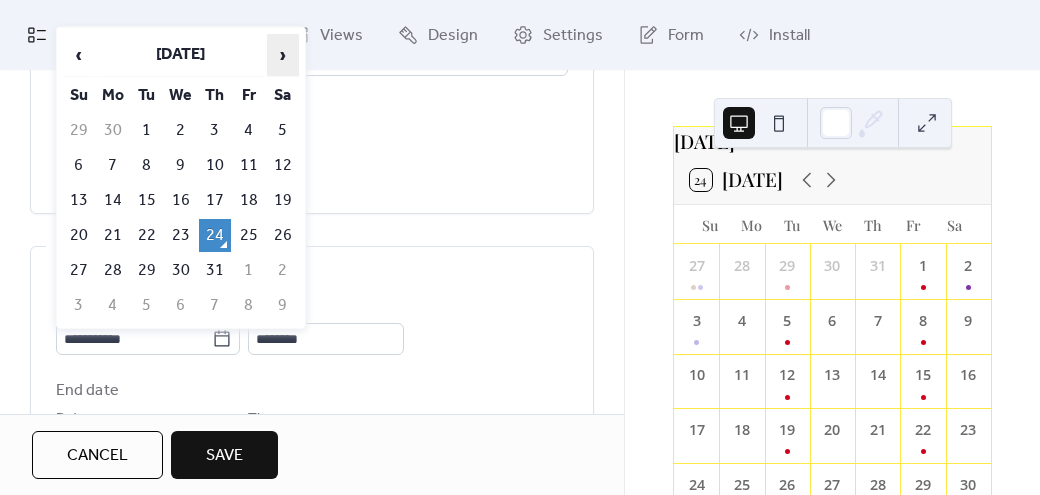 click on "›" at bounding box center [283, 55] 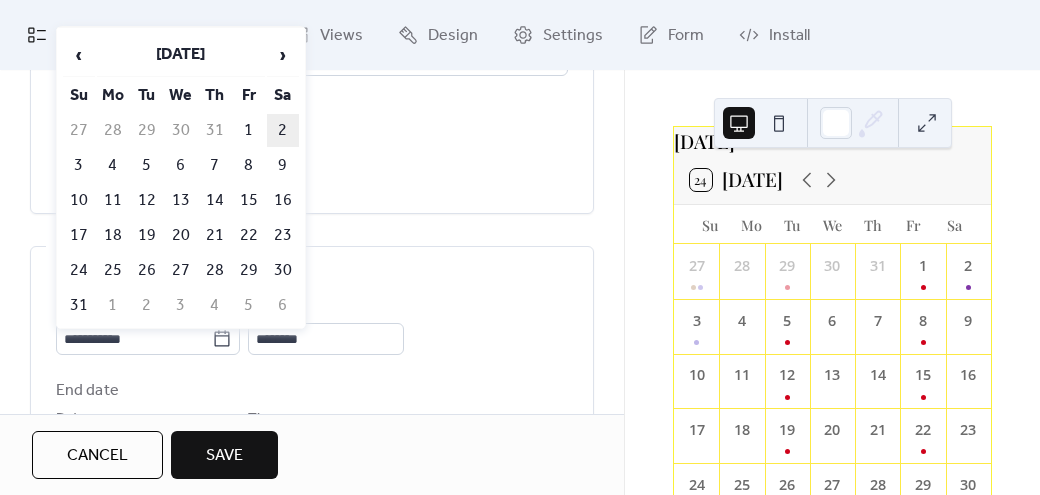 click on "2" at bounding box center (283, 130) 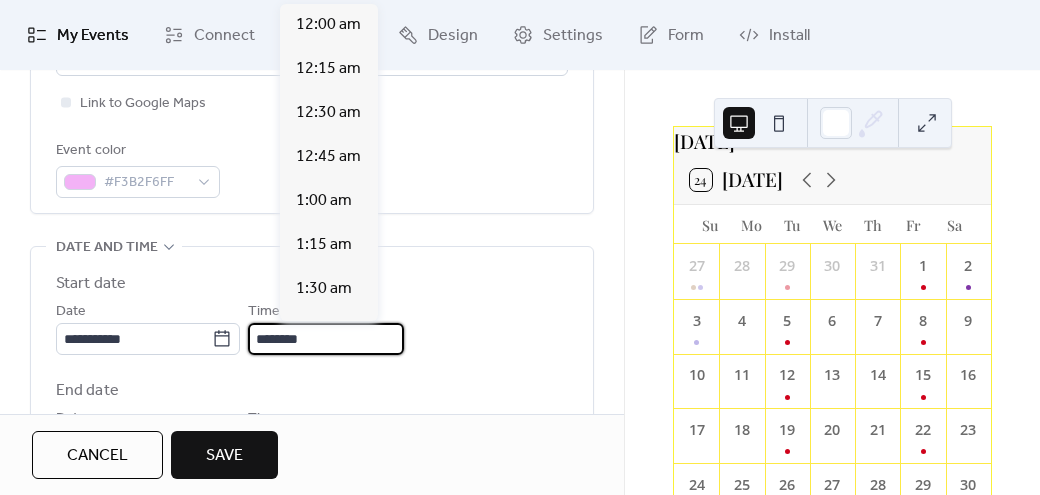 click on "********" at bounding box center (326, 339) 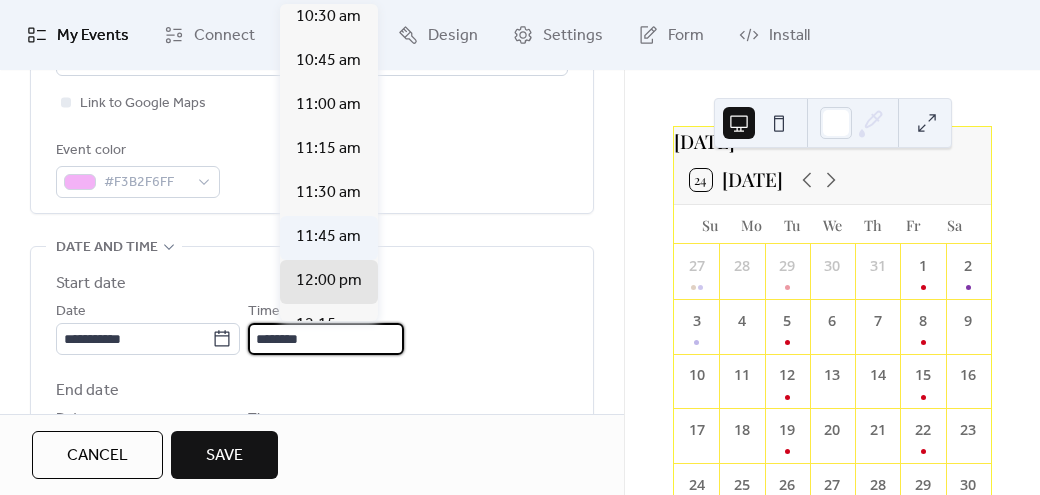 scroll, scrollTop: 1854, scrollLeft: 0, axis: vertical 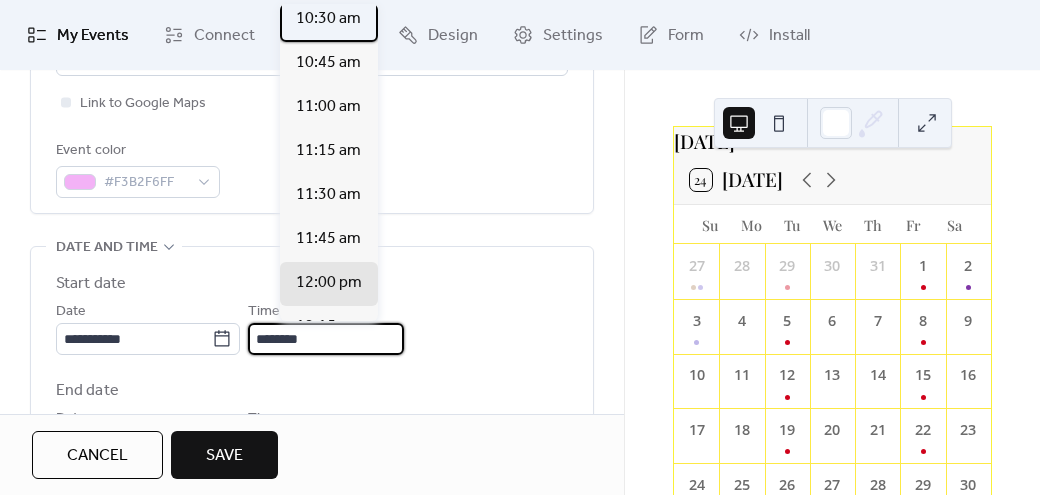 click on "10:30 am" at bounding box center (328, 19) 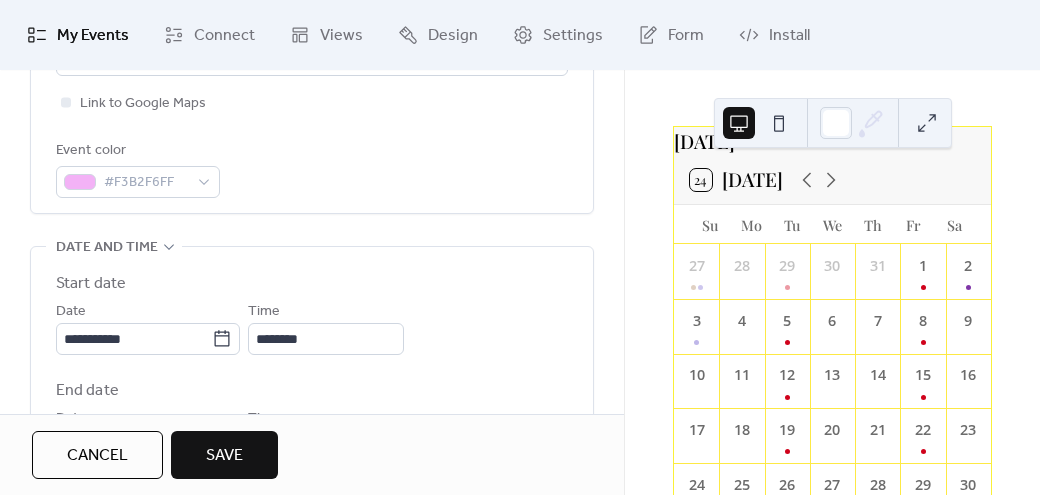type on "********" 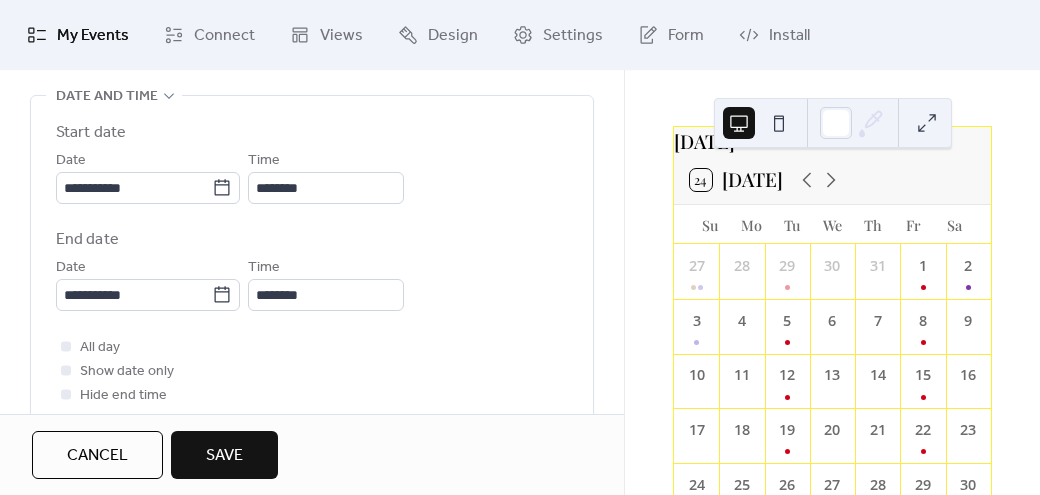 scroll, scrollTop: 698, scrollLeft: 0, axis: vertical 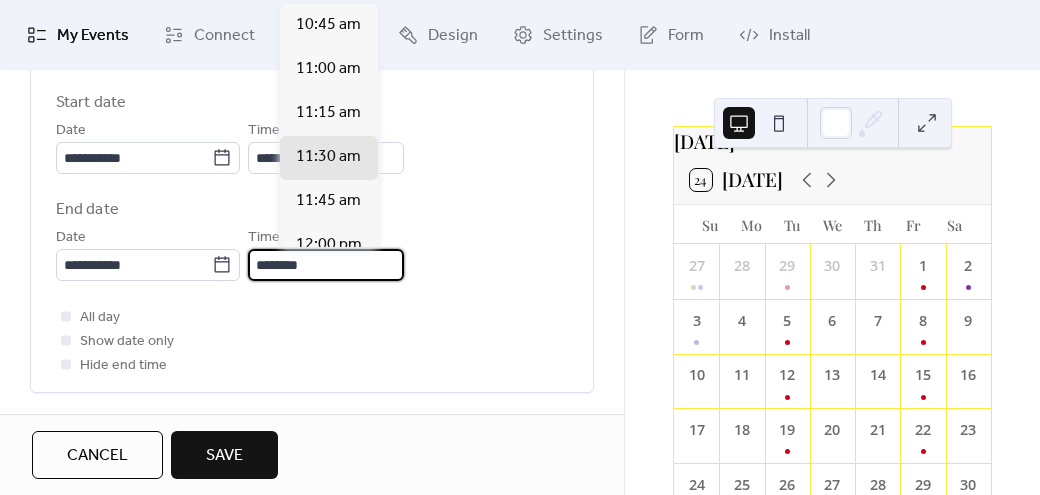click on "********" at bounding box center [326, 265] 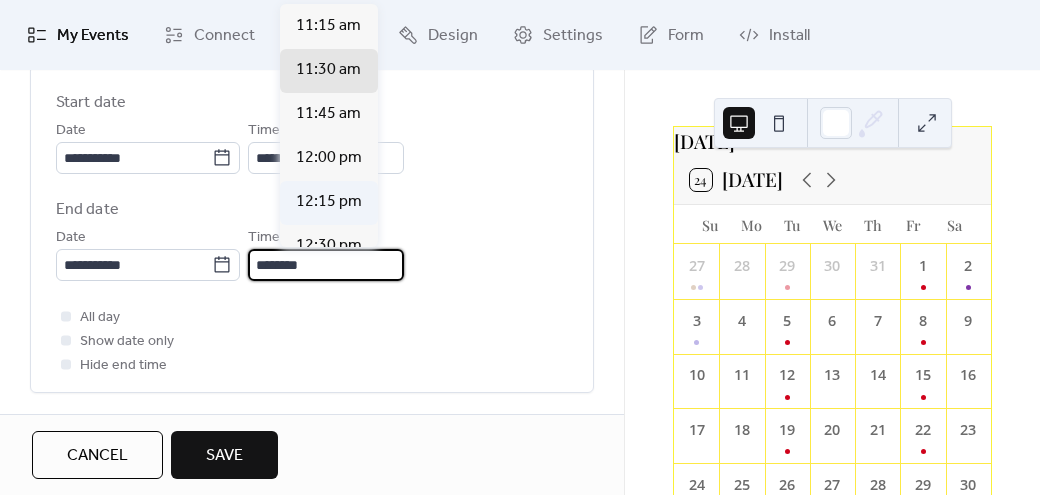 scroll, scrollTop: 96, scrollLeft: 0, axis: vertical 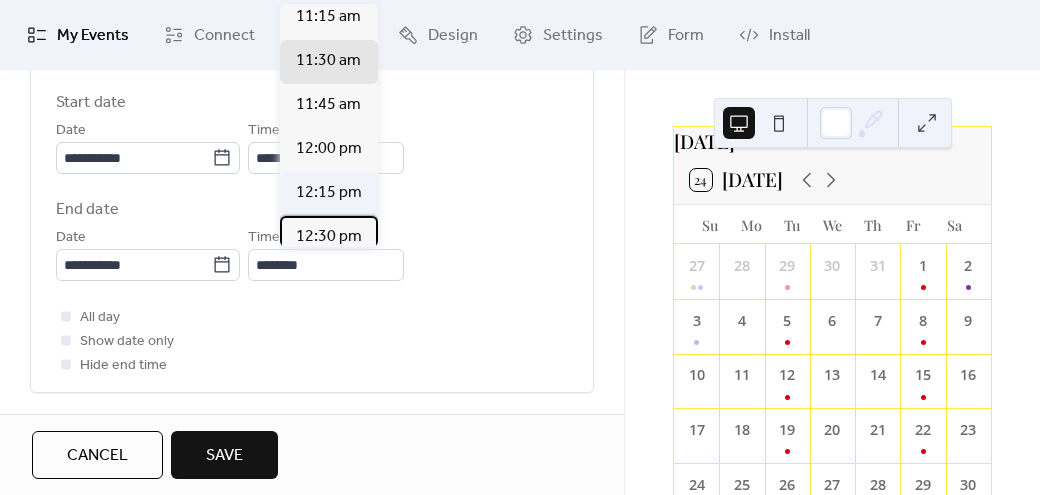click on "12:30 pm" at bounding box center [329, 237] 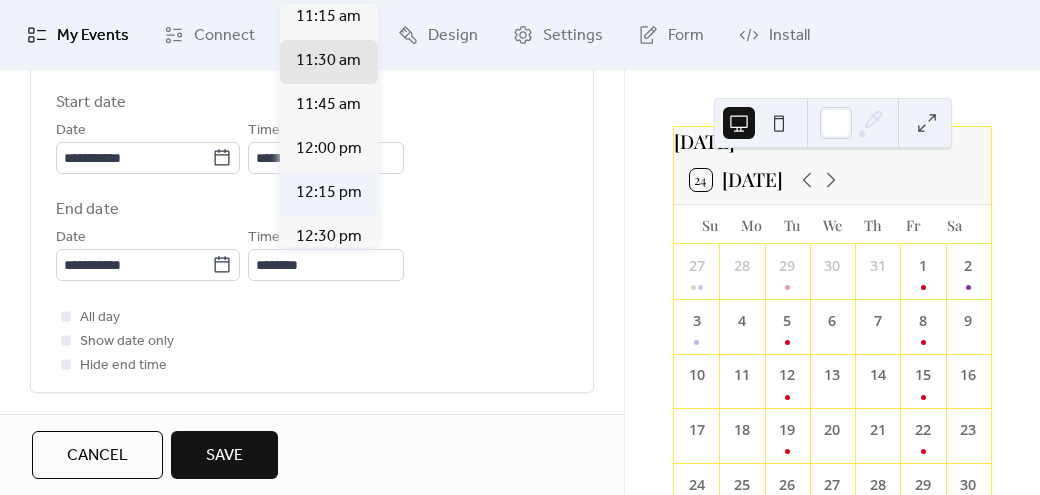 type on "********" 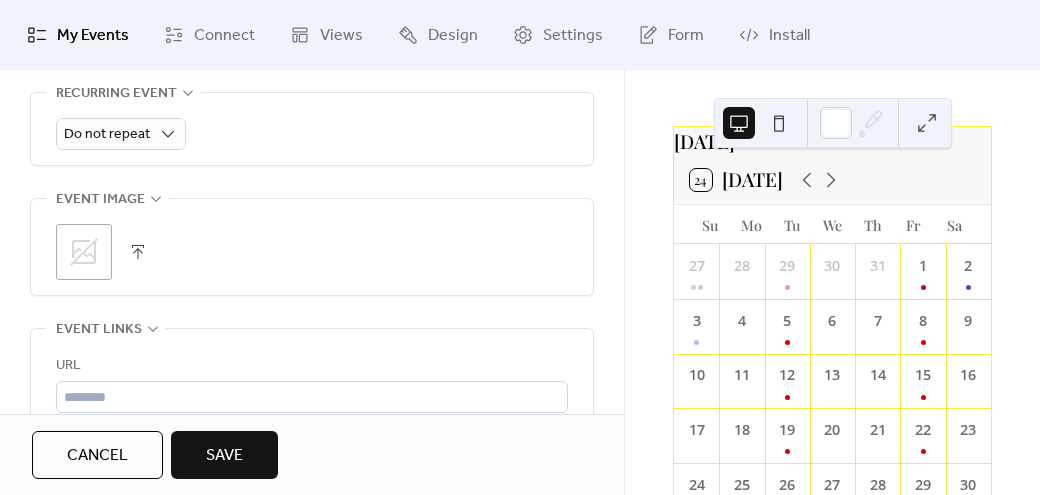 scroll, scrollTop: 1032, scrollLeft: 0, axis: vertical 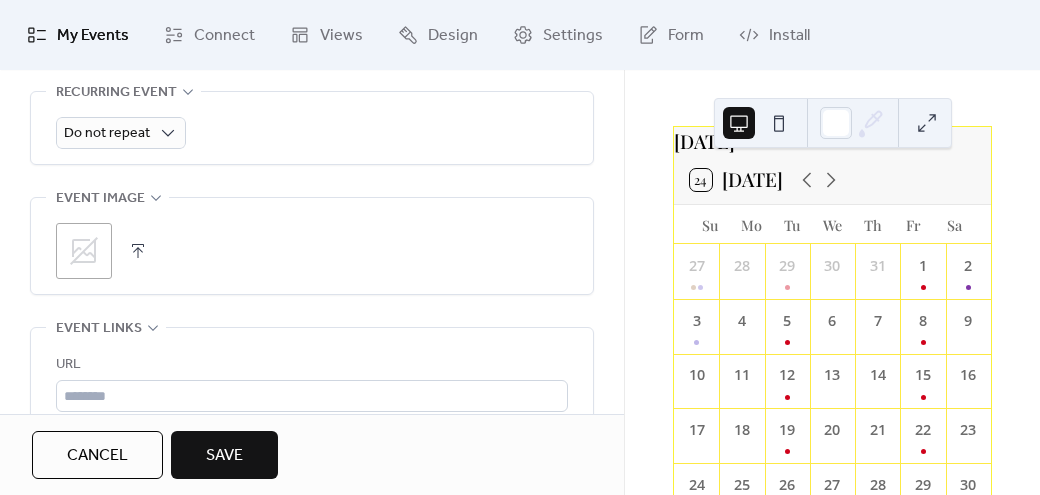 click 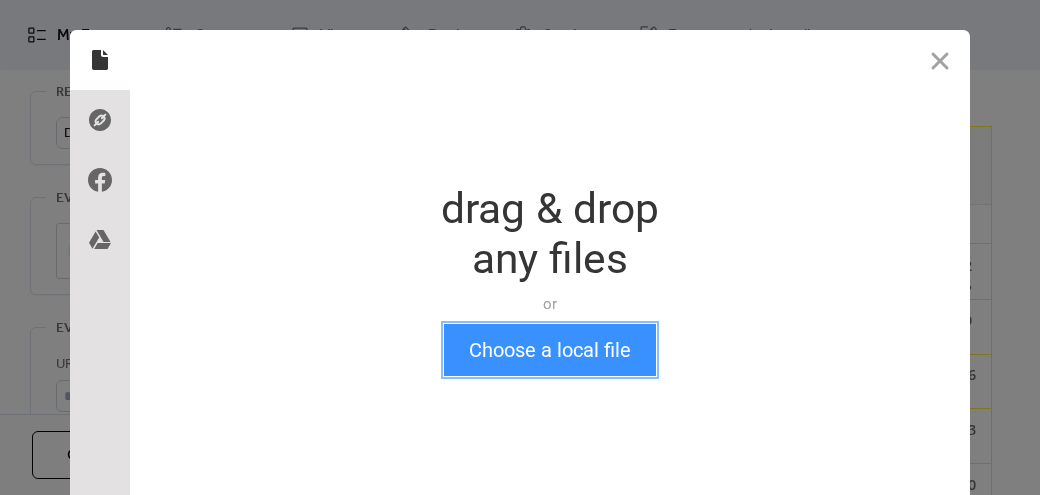 click on "Choose a local file" at bounding box center [550, 350] 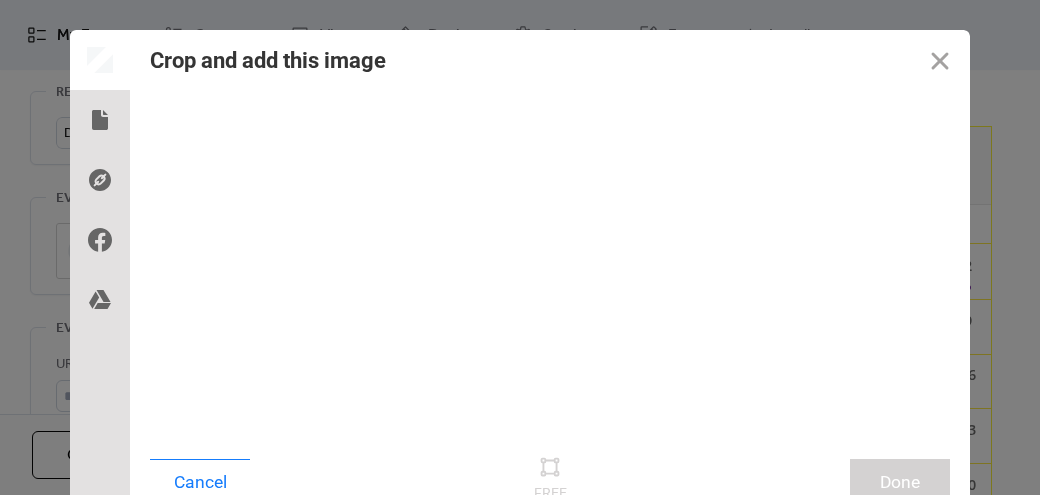 scroll, scrollTop: 10, scrollLeft: 0, axis: vertical 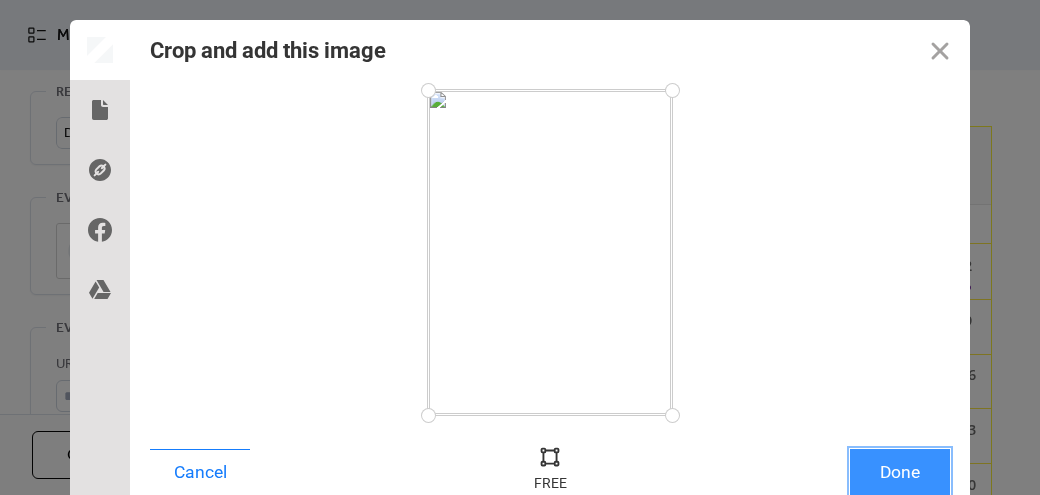 click on "Done" at bounding box center [900, 472] 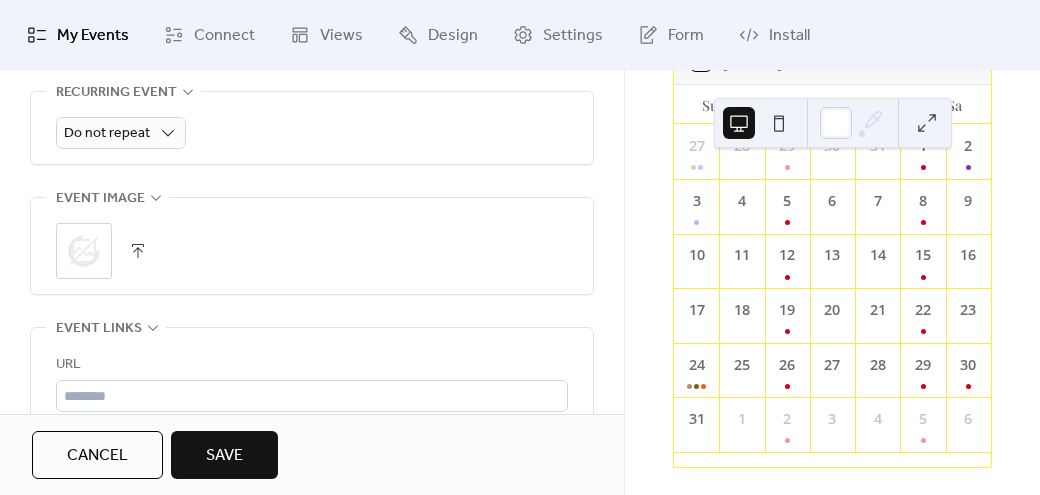 scroll, scrollTop: 186, scrollLeft: 0, axis: vertical 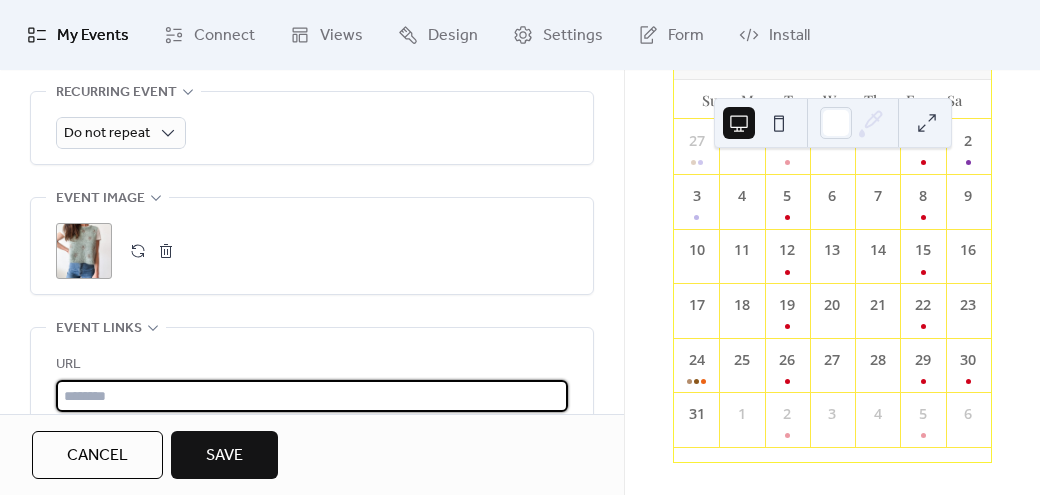 click at bounding box center (312, 396) 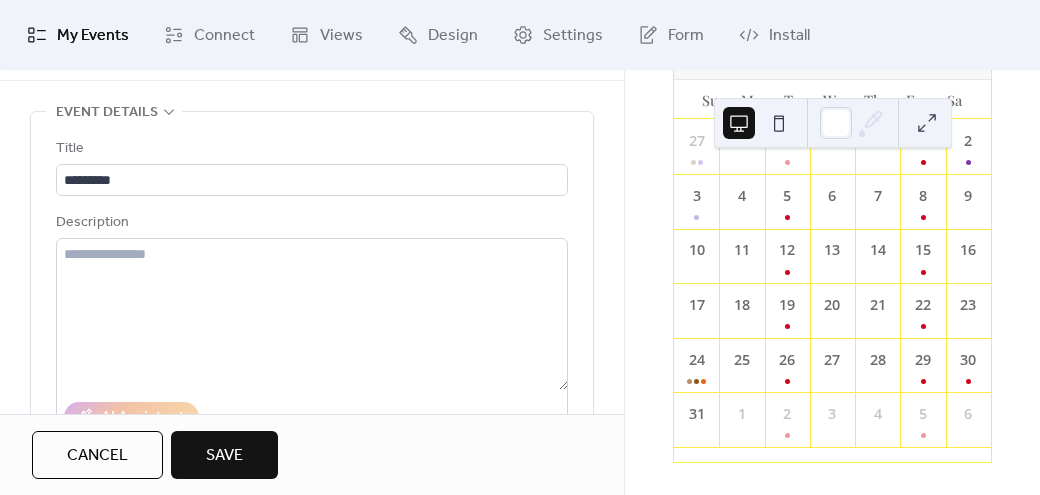 scroll, scrollTop: 42, scrollLeft: 0, axis: vertical 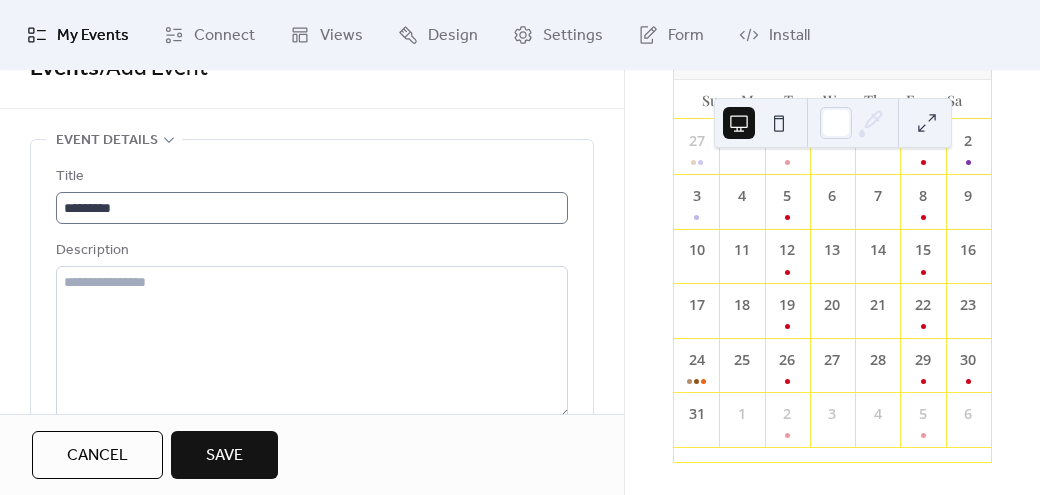 type on "**********" 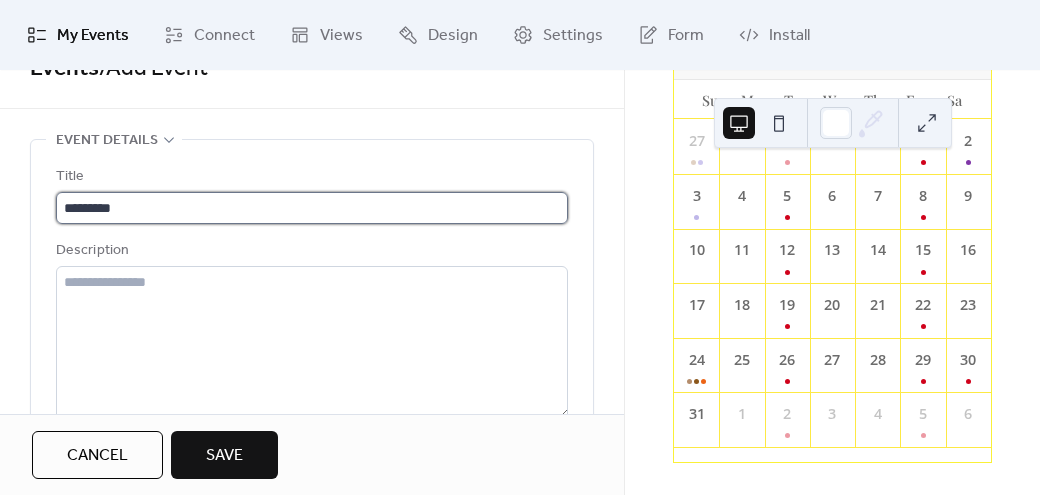 click on "********" at bounding box center (312, 208) 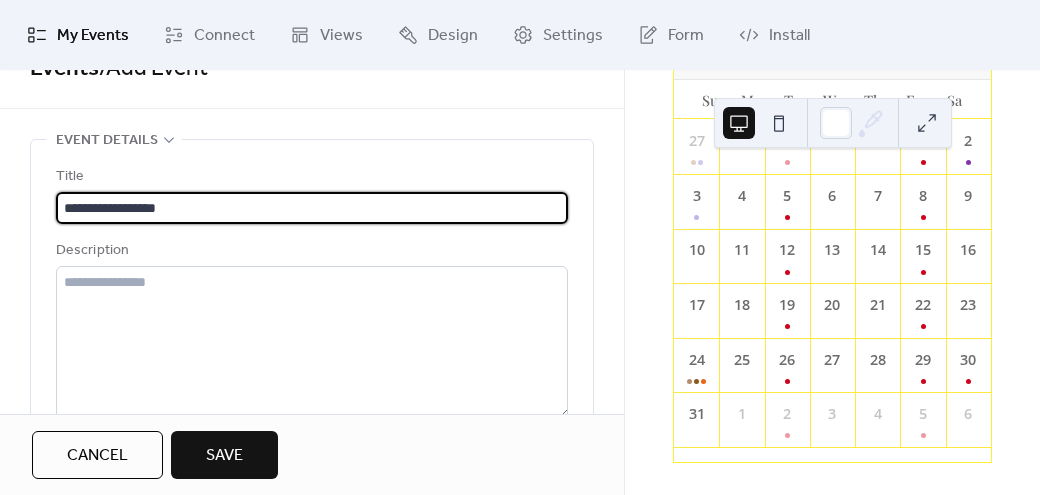 type on "**********" 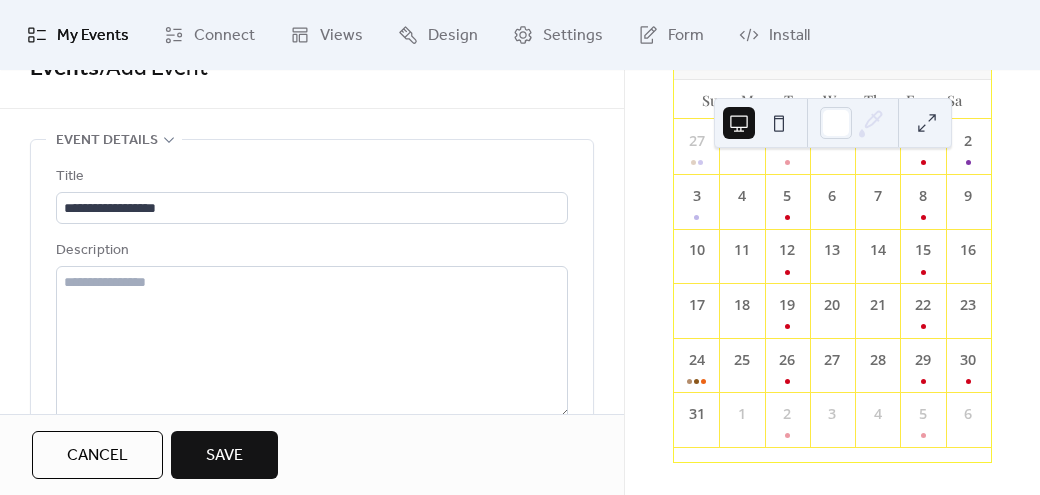 click on "Save" at bounding box center (224, 455) 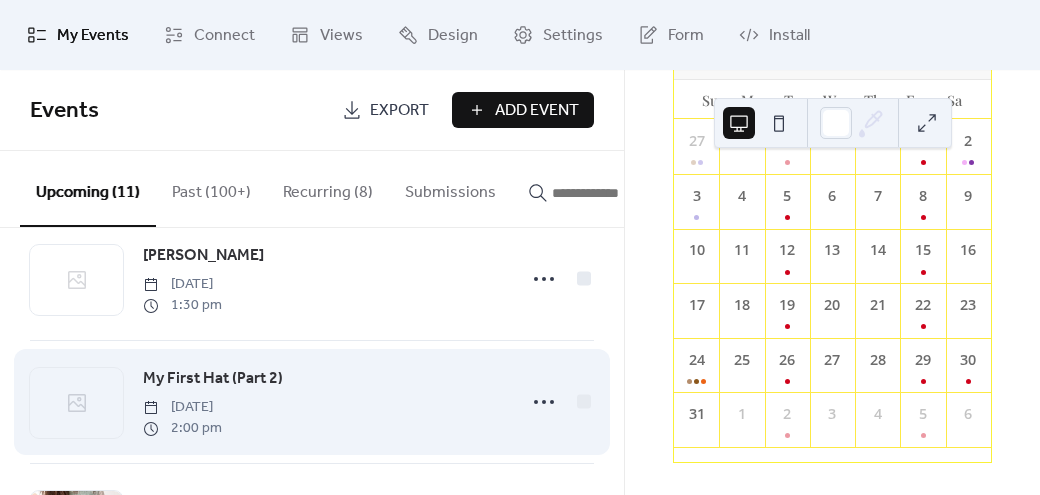 scroll, scrollTop: 442, scrollLeft: 0, axis: vertical 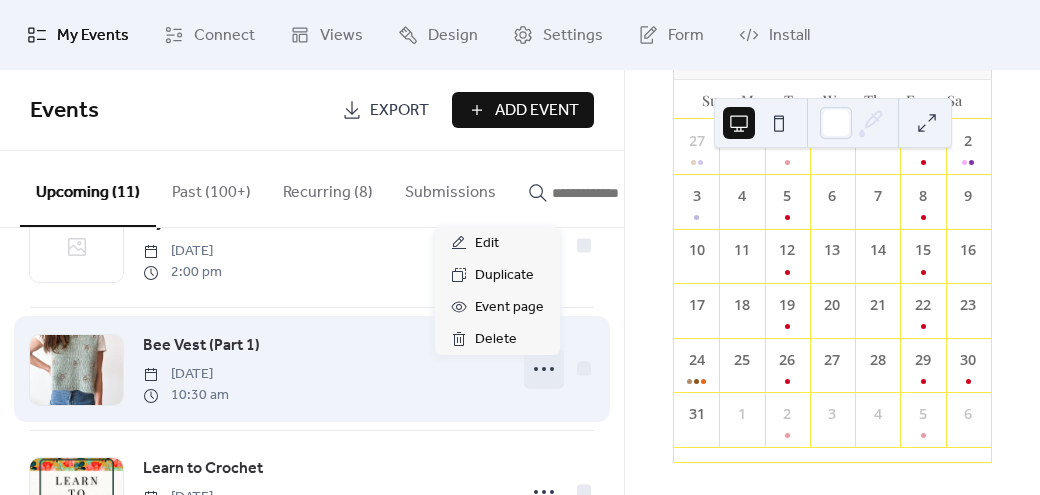 click 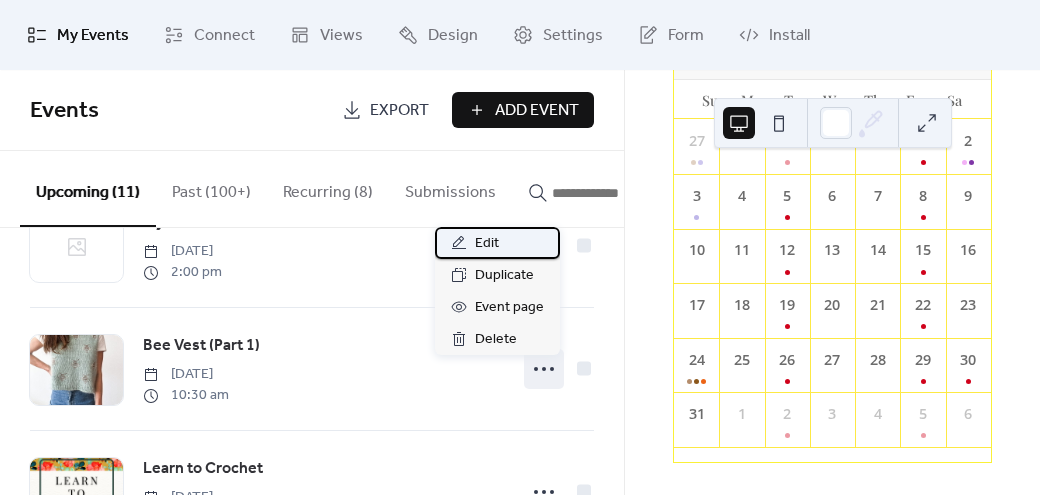 click on "Edit" at bounding box center (487, 244) 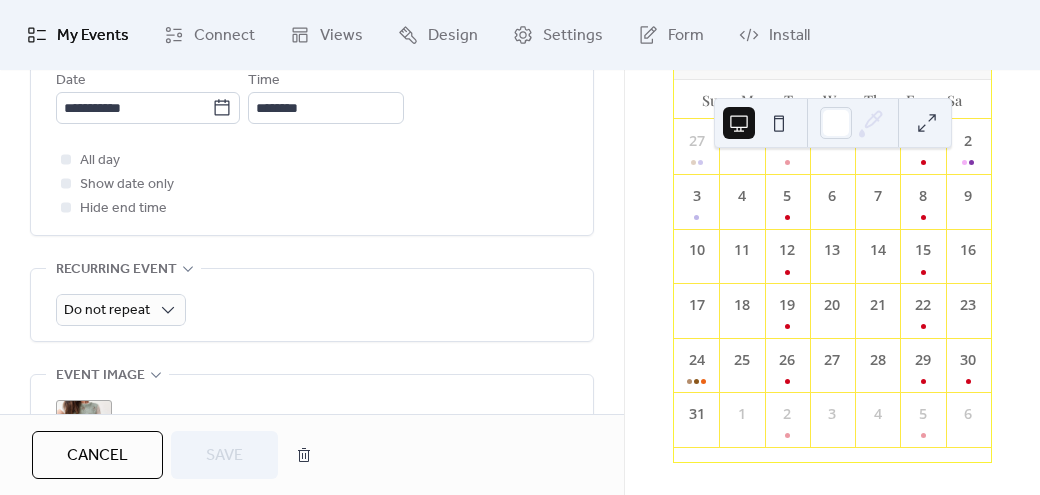 scroll, scrollTop: 884, scrollLeft: 0, axis: vertical 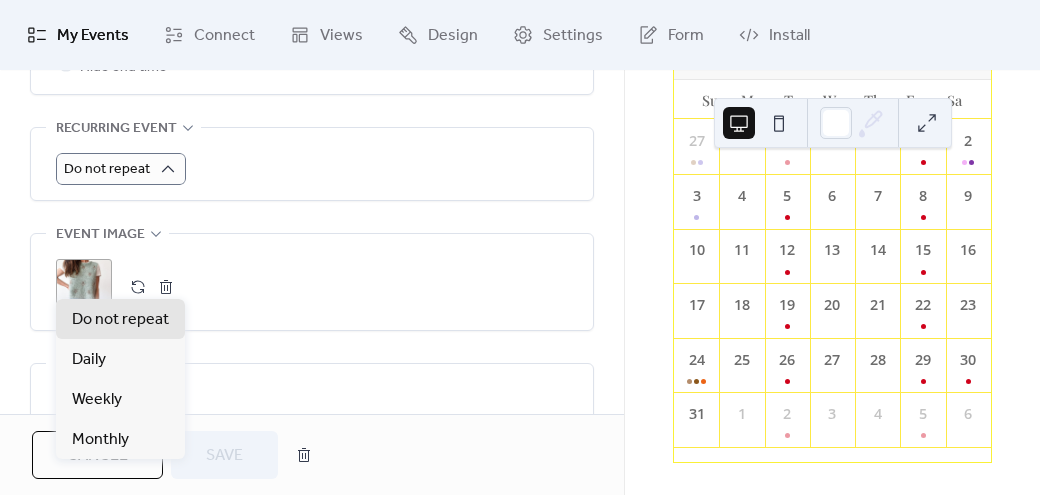 click on "[DATE] 24 [DATE] Su Mo Tu We Th Fr Sa 27 28 29 30 31 1 2 3 4 5 6 7 8 9 10 11 12 13 14 15 16 17 18 19 20 21 22 23 24 25 26 27 28 29 30 31 1 2 3 4 5 6" at bounding box center (832, 282) 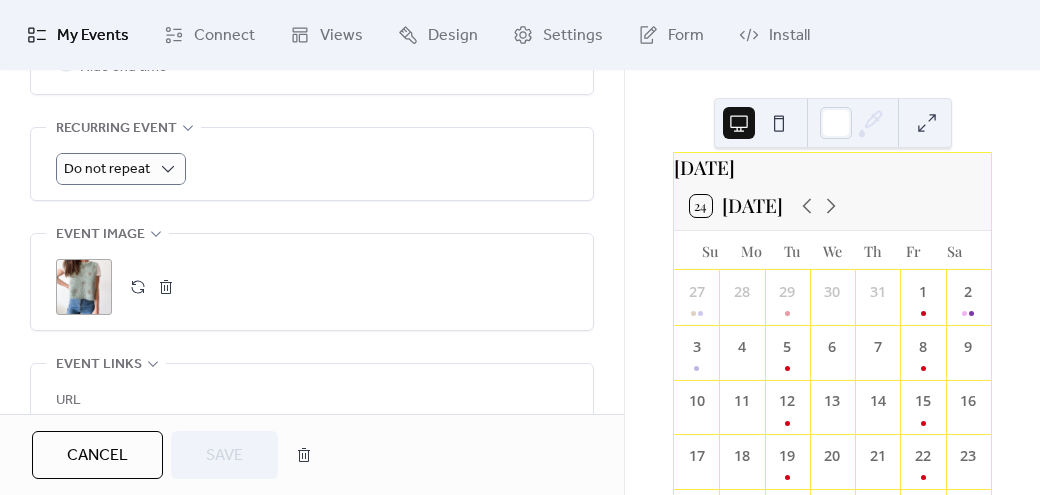 scroll, scrollTop: 0, scrollLeft: 0, axis: both 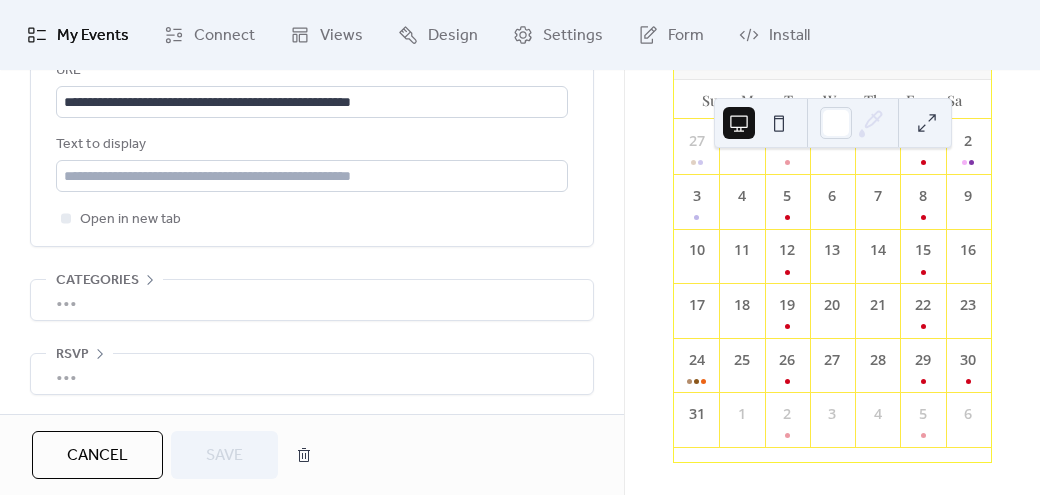 click on "[DATE] 24 [DATE] Su Mo Tu We Th Fr Sa 27 28 29 30 31 1 2 3 4 5 6 7 8 9 10 11 12 13 14 15 16 17 18 19 20 21 22 23 24 25 26 27 28 29 30 31 1 2 3 4 5 6" at bounding box center (832, 282) 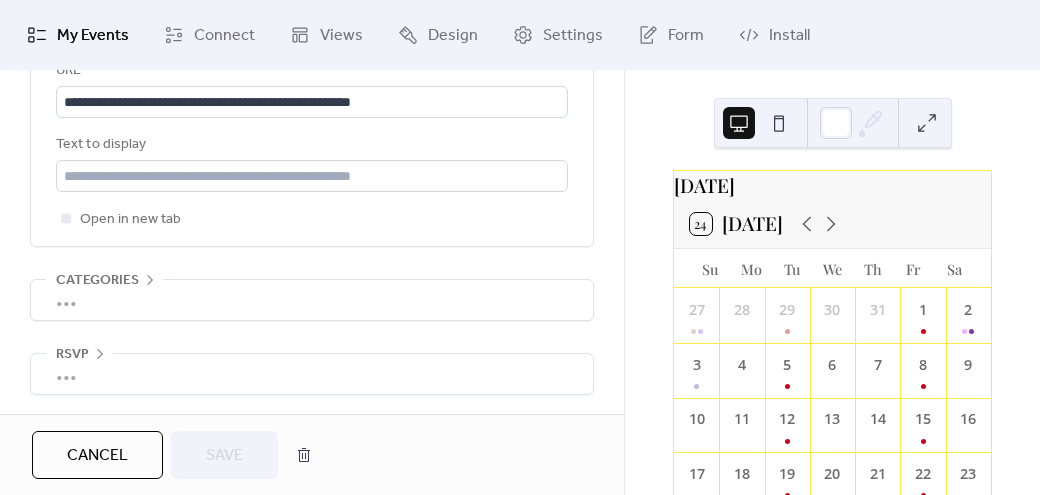 scroll, scrollTop: 0, scrollLeft: 0, axis: both 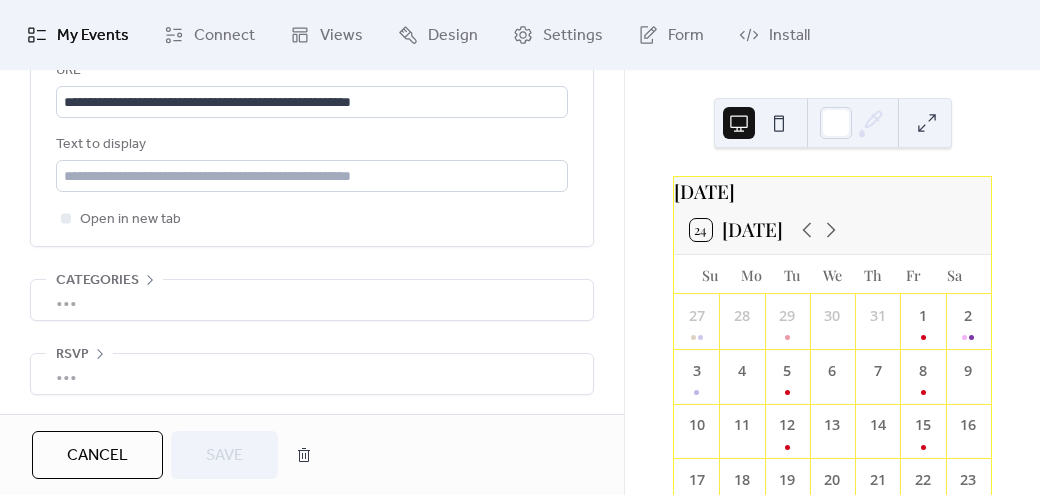click on "Cancel" at bounding box center [97, 456] 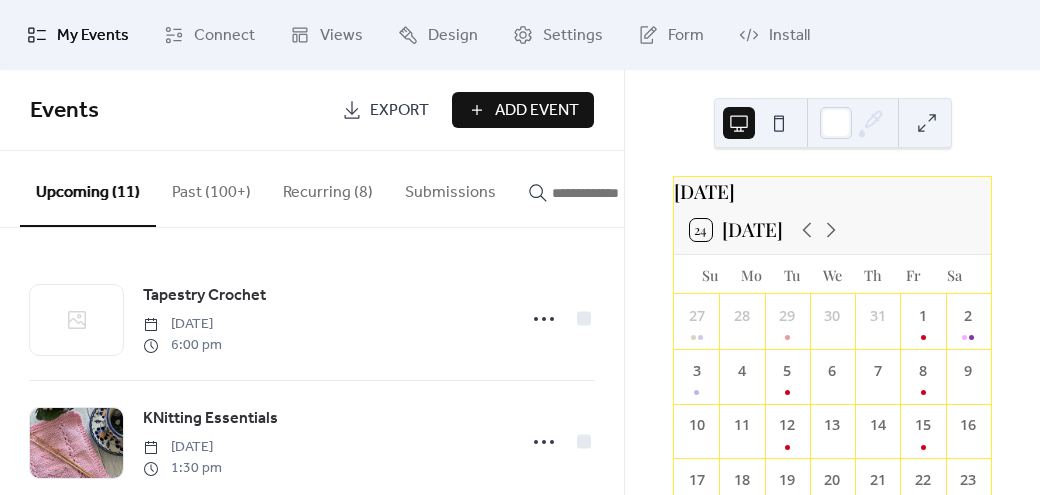 click on "Add Event" at bounding box center [537, 111] 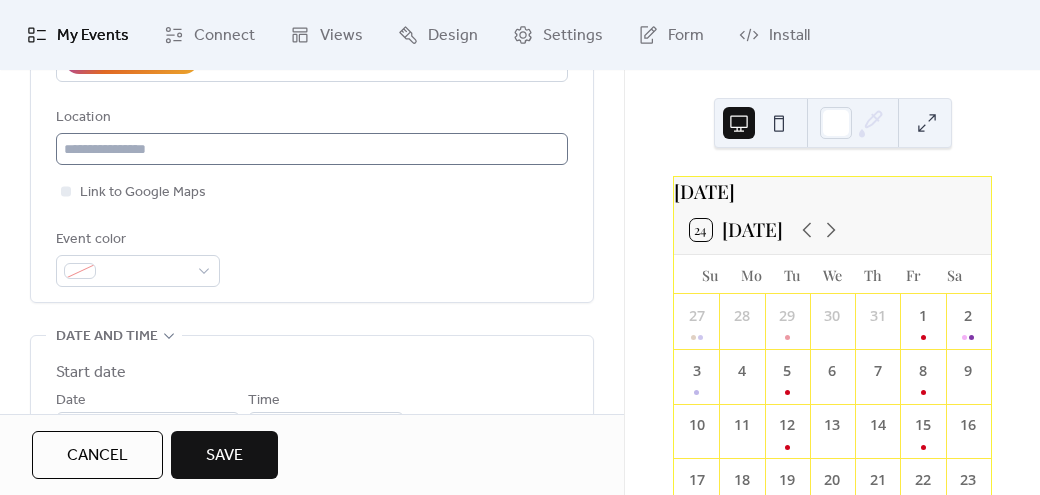 scroll, scrollTop: 505, scrollLeft: 0, axis: vertical 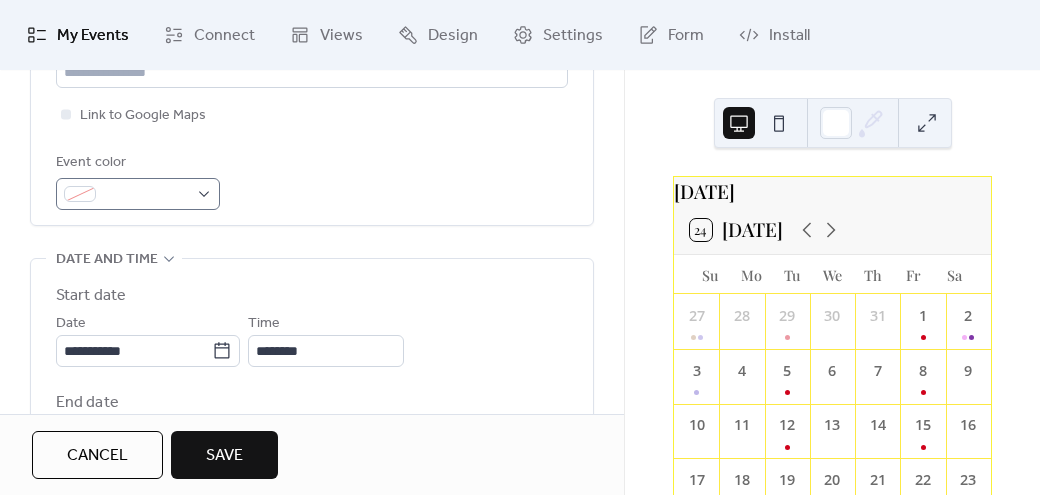 type on "**********" 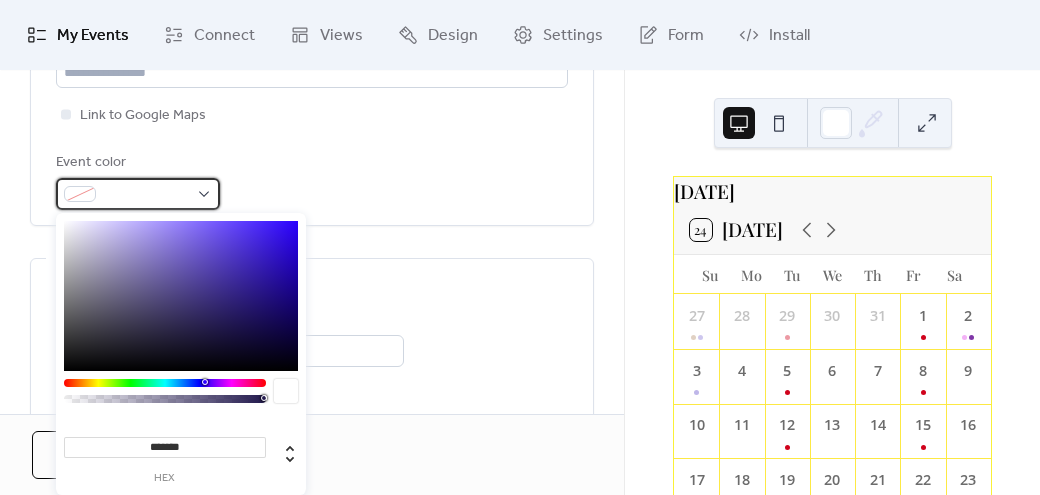 click at bounding box center [138, 194] 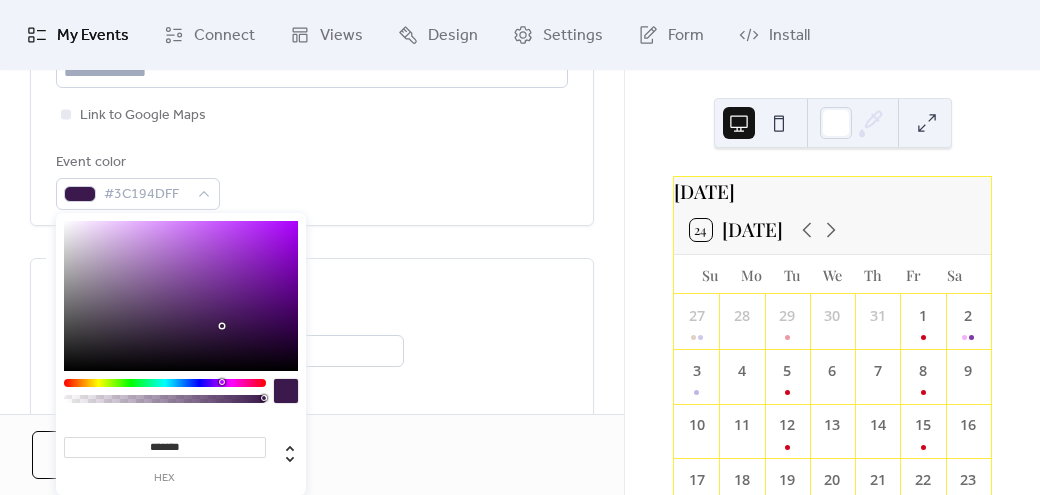 drag, startPoint x: 221, startPoint y: 383, endPoint x: 218, endPoint y: 371, distance: 12.369317 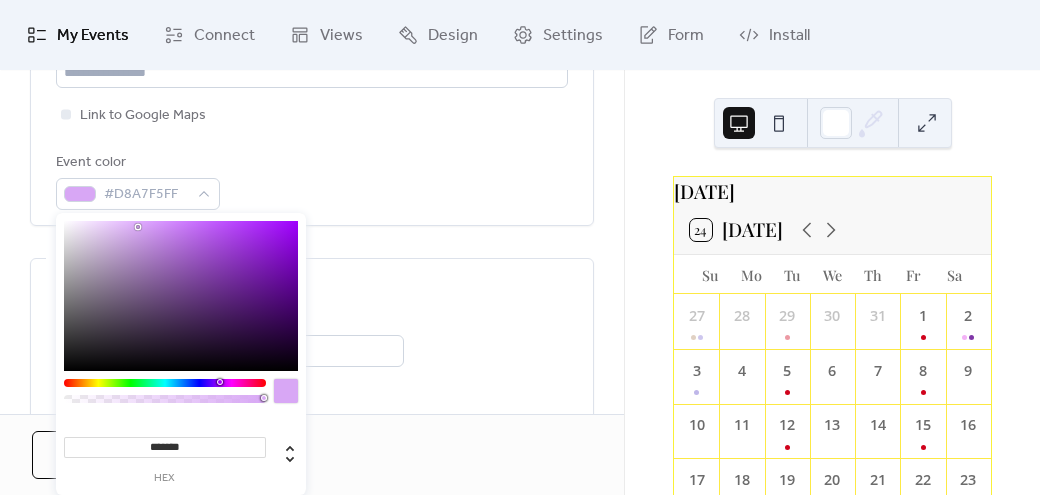 type on "*******" 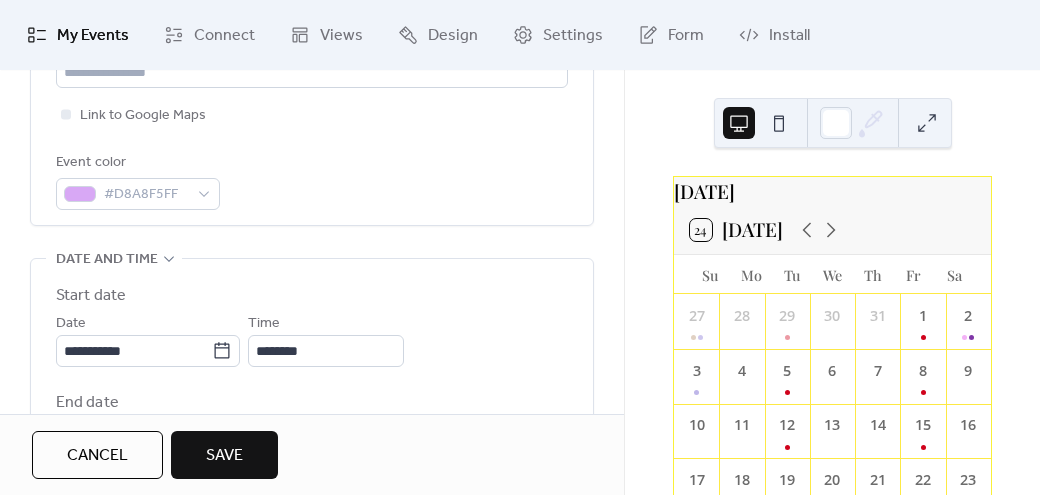click on "Start date" at bounding box center (312, 296) 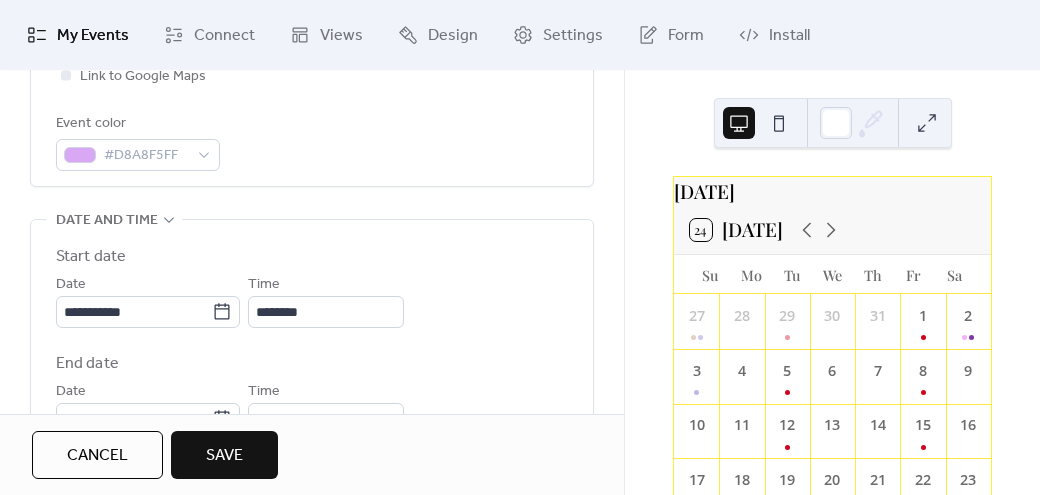 scroll, scrollTop: 578, scrollLeft: 0, axis: vertical 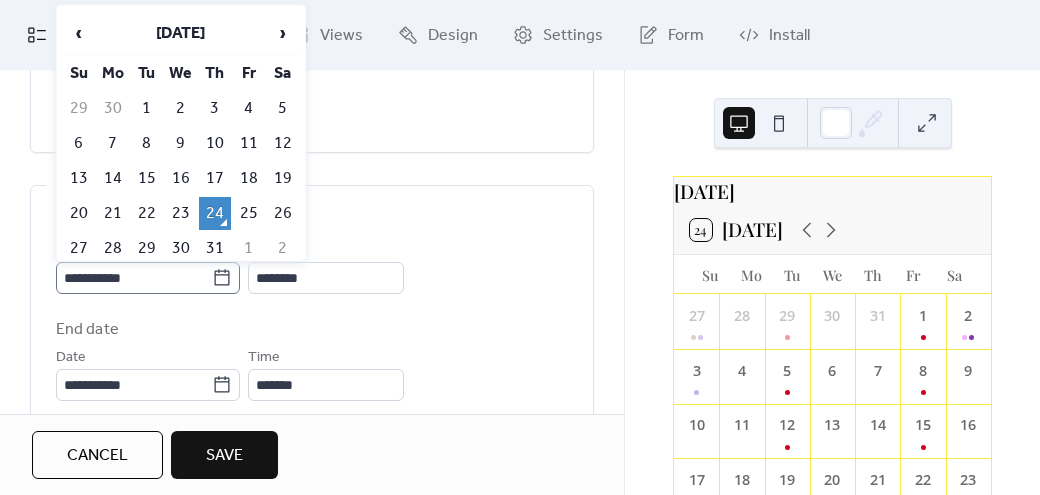 click 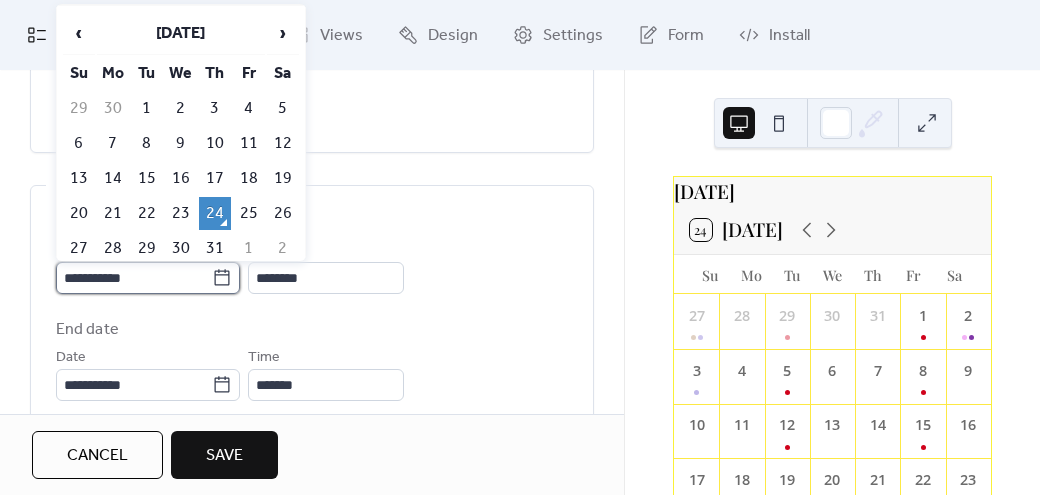 click on "**********" at bounding box center [134, 278] 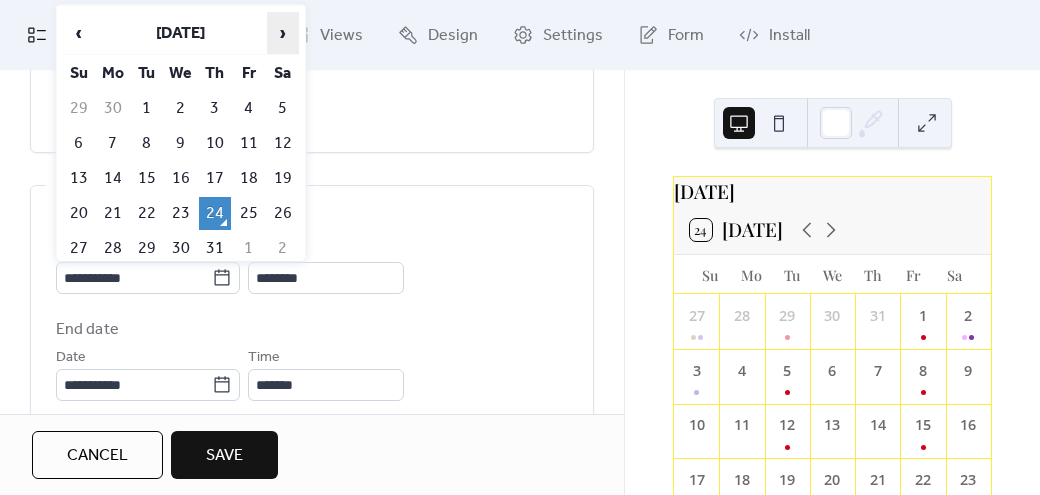 click on "›" at bounding box center (283, 33) 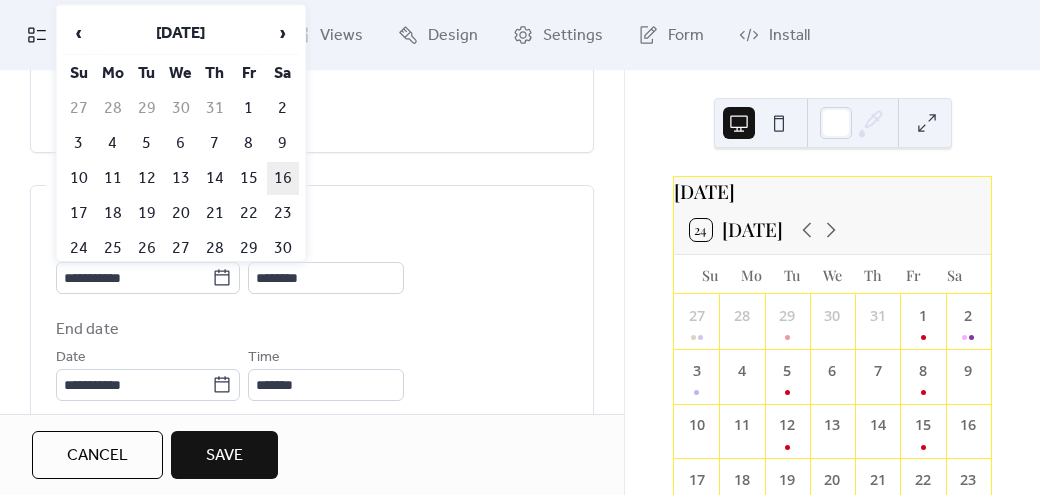 click on "16" at bounding box center [283, 178] 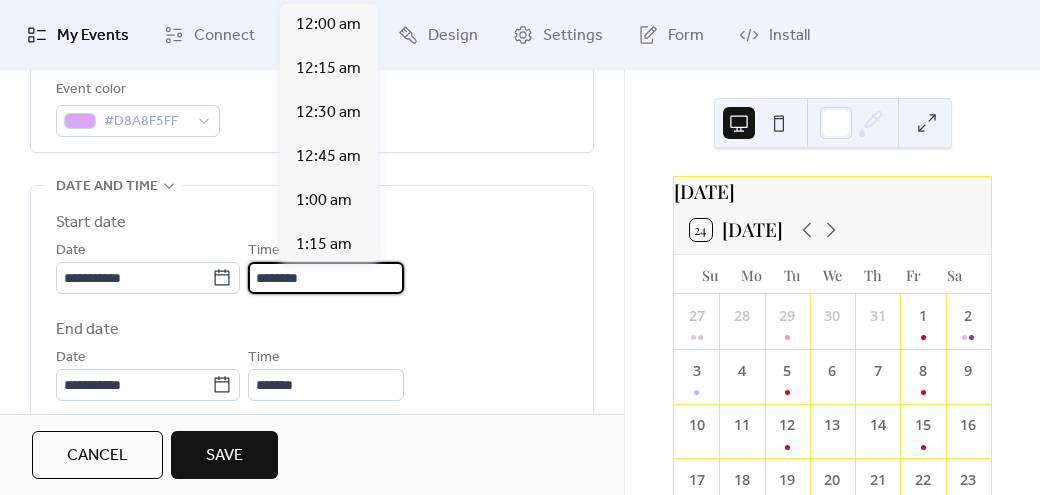 click on "********" at bounding box center (326, 278) 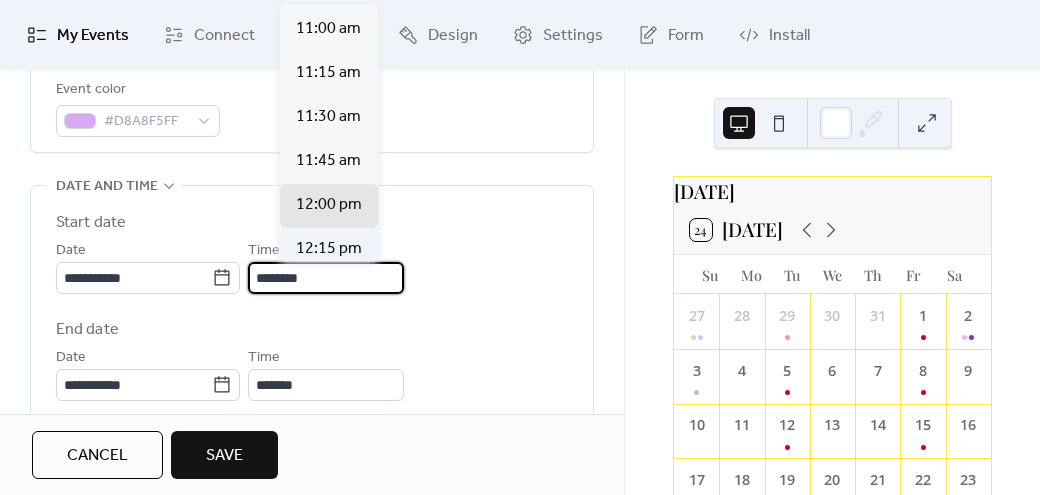 scroll, scrollTop: 1870, scrollLeft: 0, axis: vertical 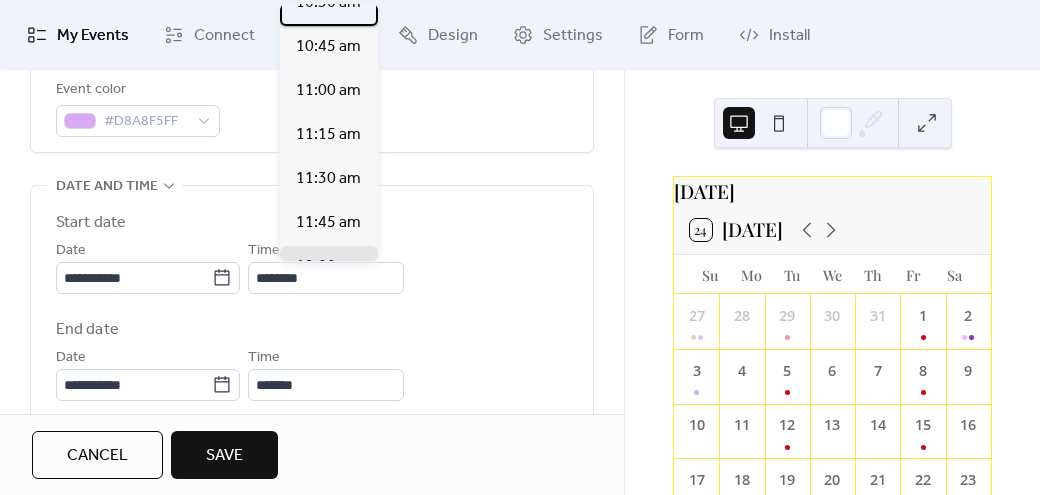 click on "10:30 am" at bounding box center (328, 3) 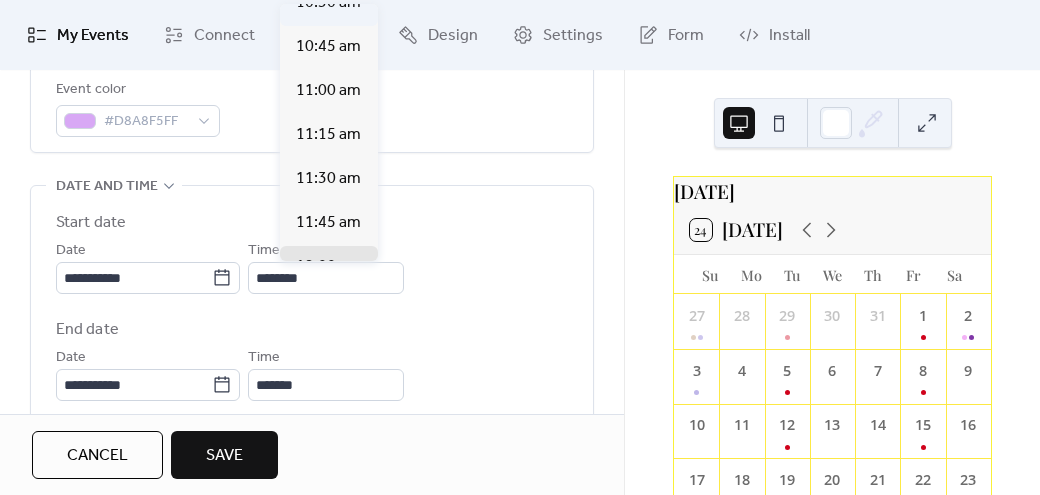 type on "********" 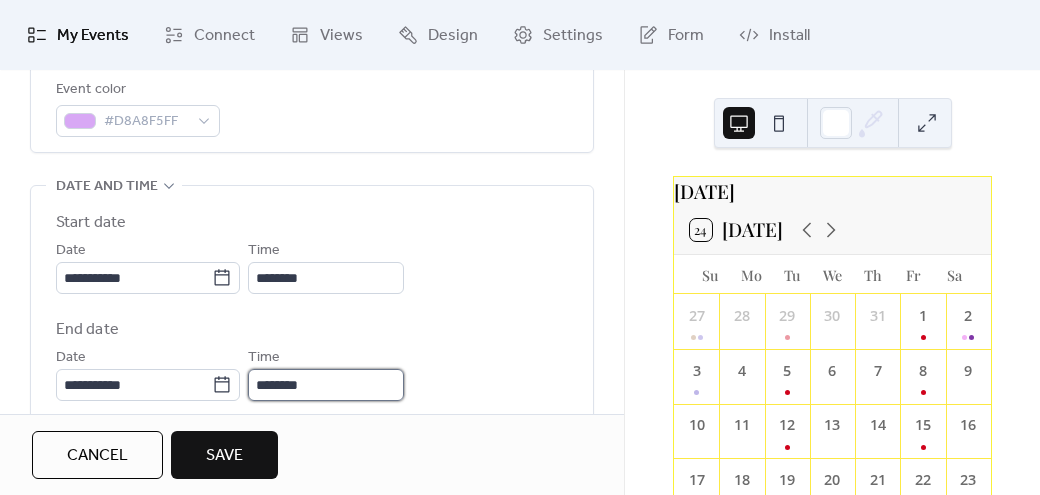 click on "********" at bounding box center (326, 385) 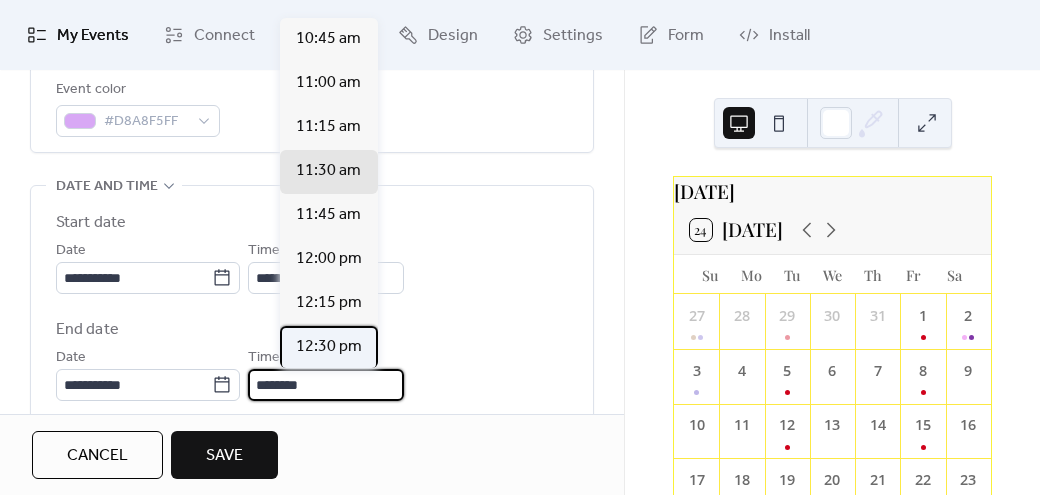 click on "12:30 pm" at bounding box center (329, 347) 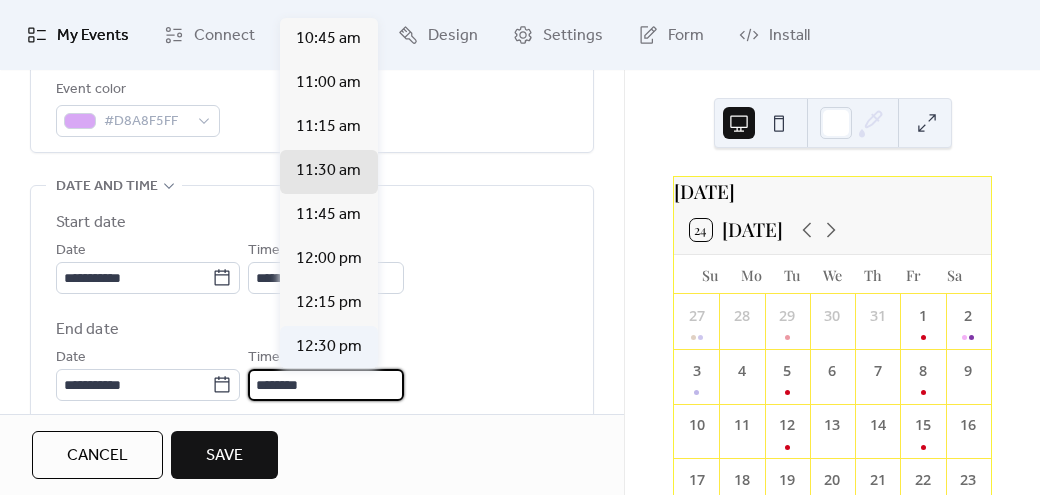 type on "********" 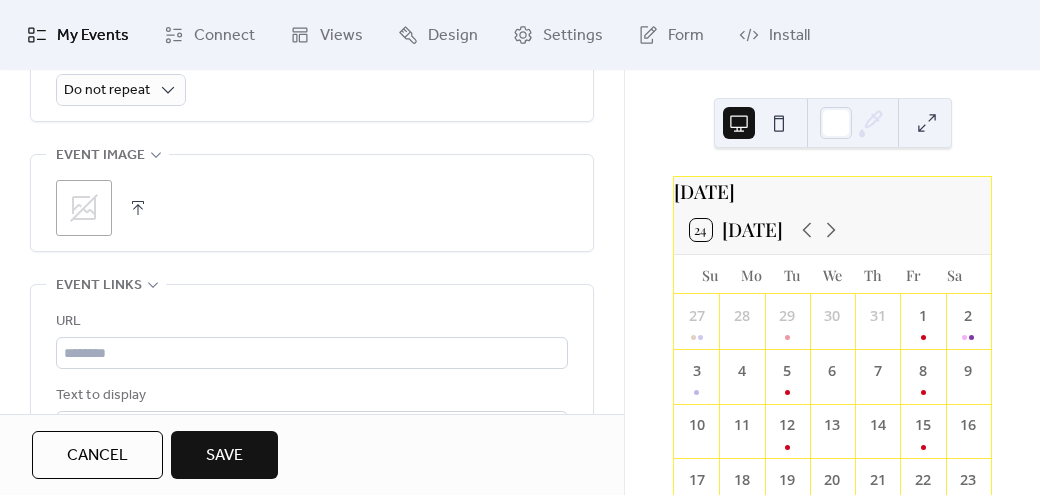 scroll, scrollTop: 1220, scrollLeft: 0, axis: vertical 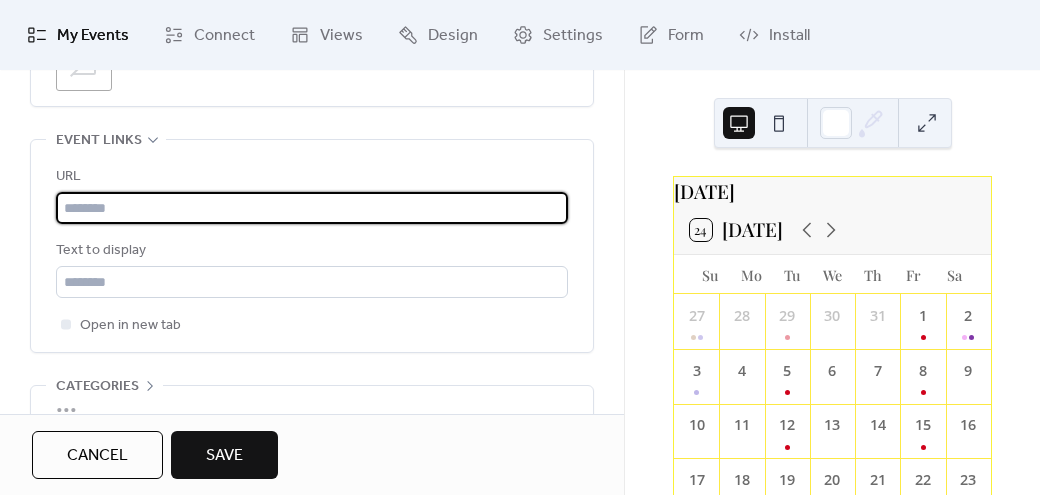click at bounding box center (312, 208) 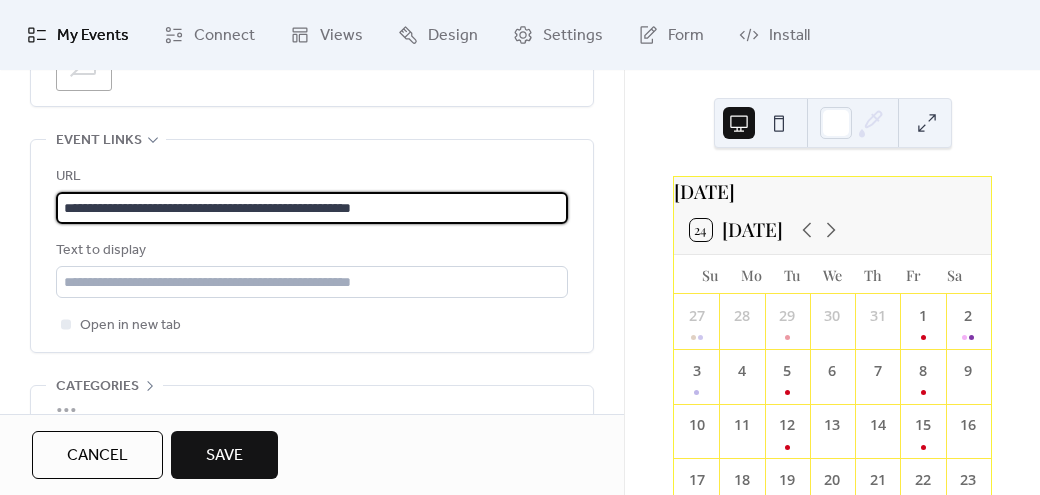 type on "**********" 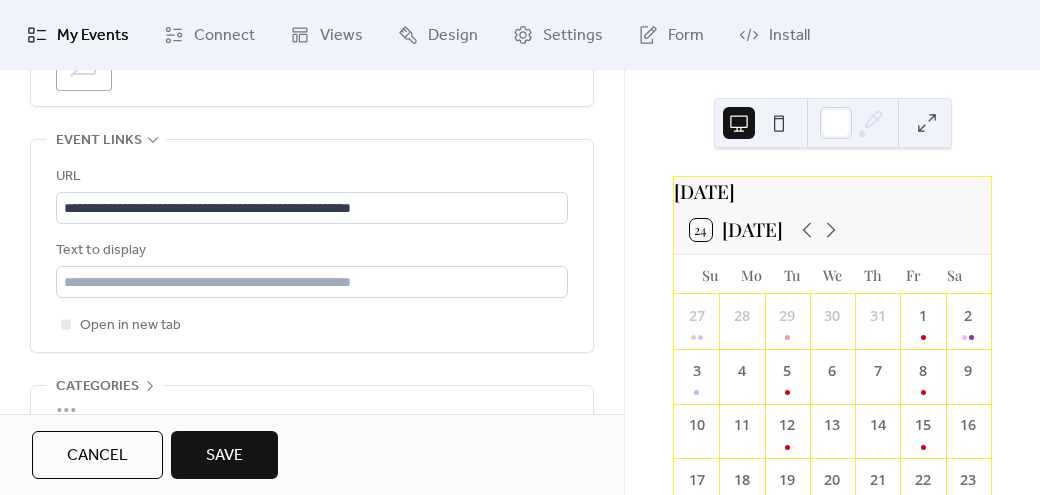 click on "Save" at bounding box center [224, 455] 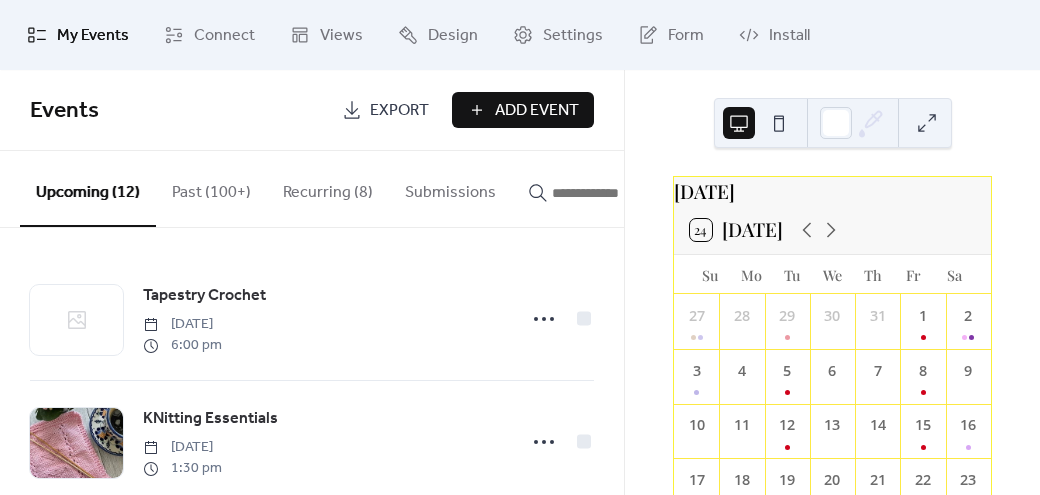 click on "Add Event" at bounding box center (523, 110) 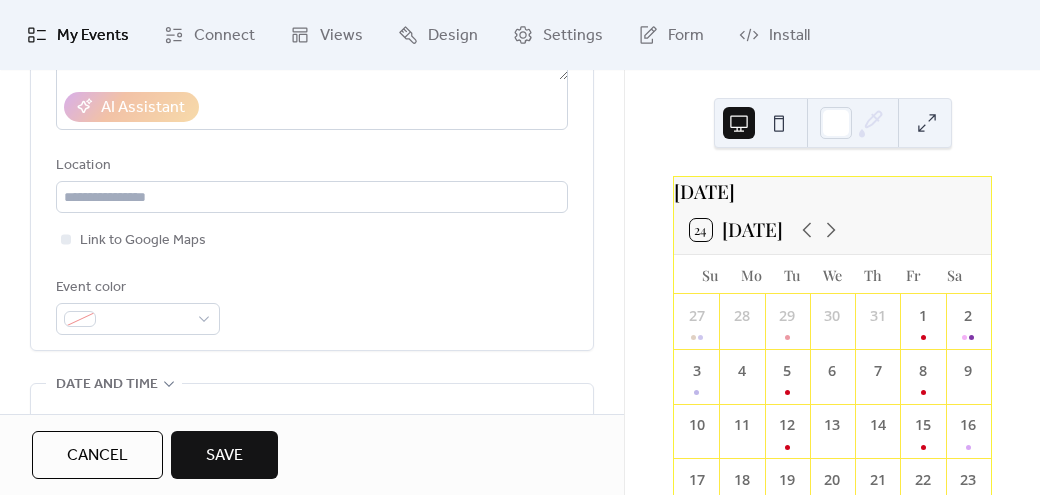 scroll, scrollTop: 386, scrollLeft: 0, axis: vertical 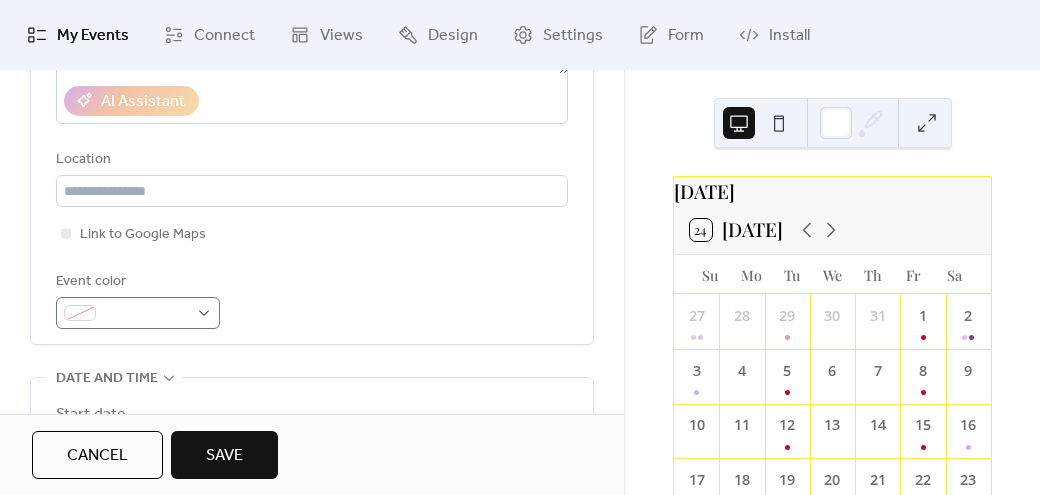 type on "**********" 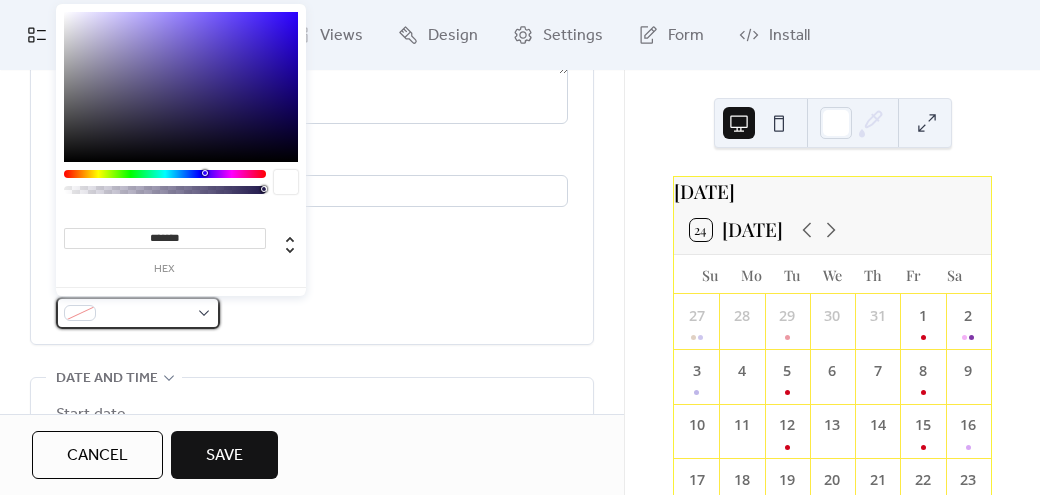 click at bounding box center (138, 313) 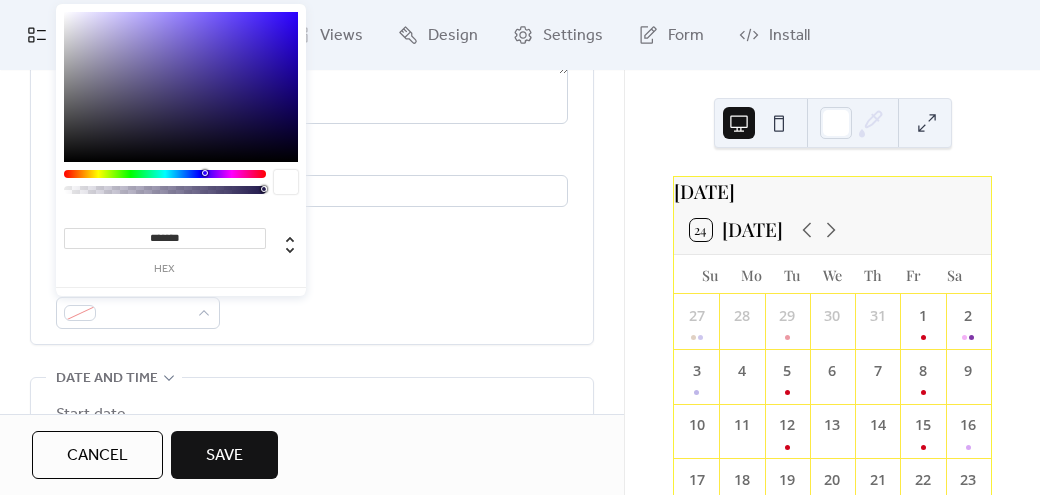 type on "*******" 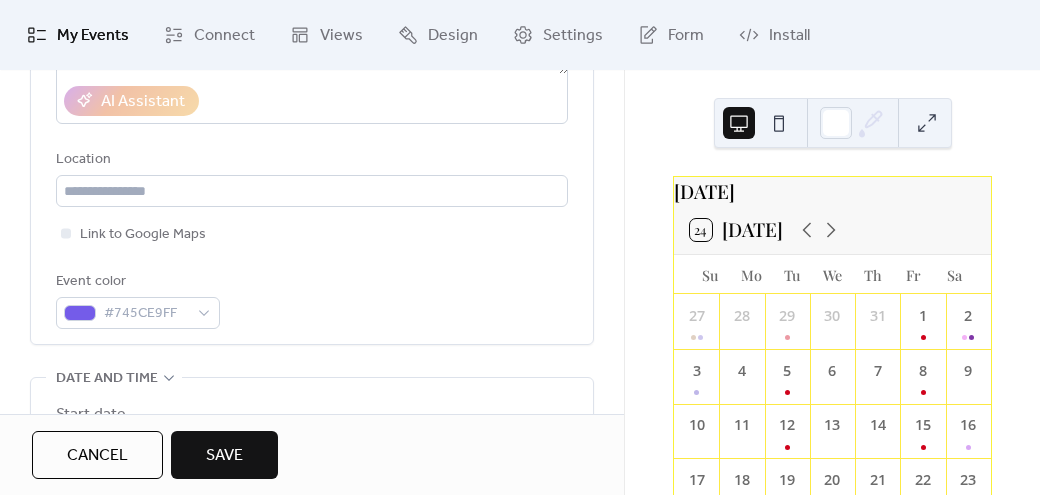click on "**********" at bounding box center [312, 576] 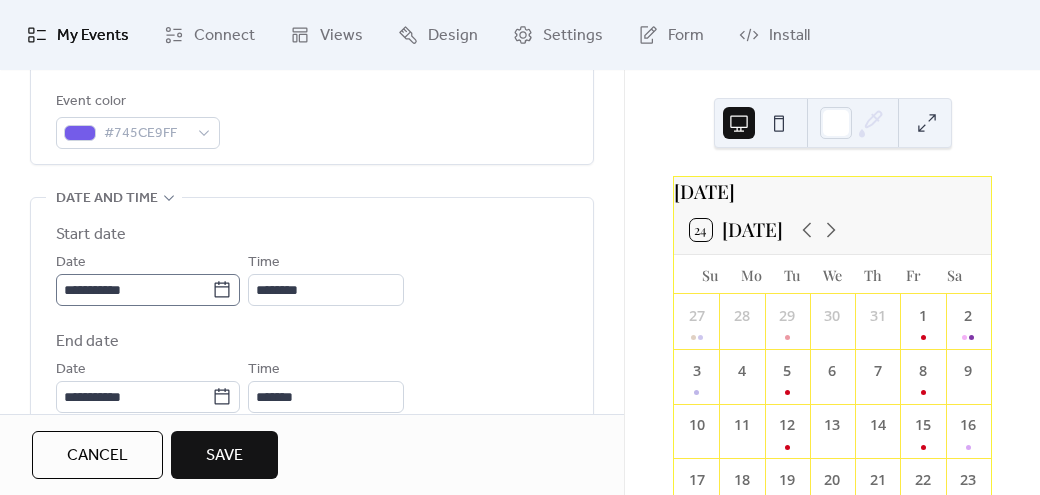 scroll, scrollTop: 598, scrollLeft: 0, axis: vertical 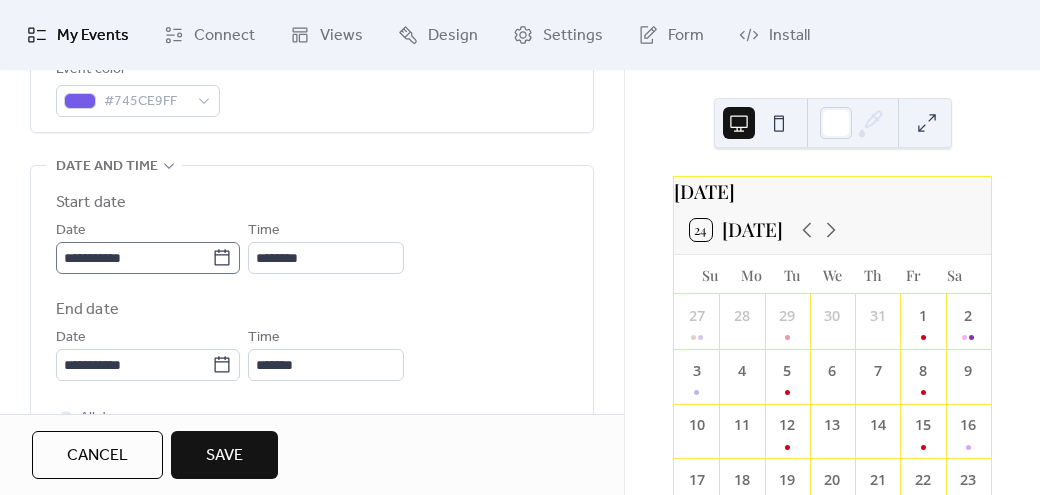 click 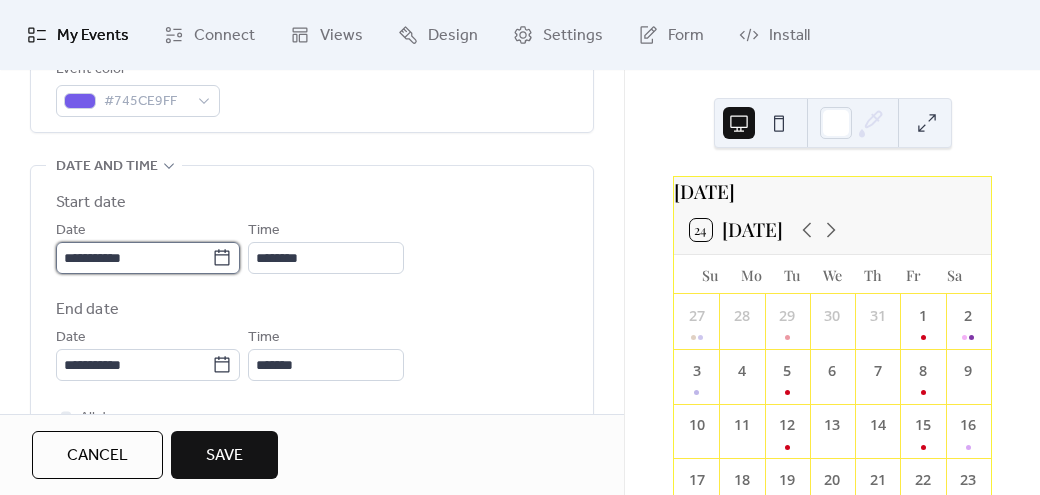 click on "**********" at bounding box center (134, 258) 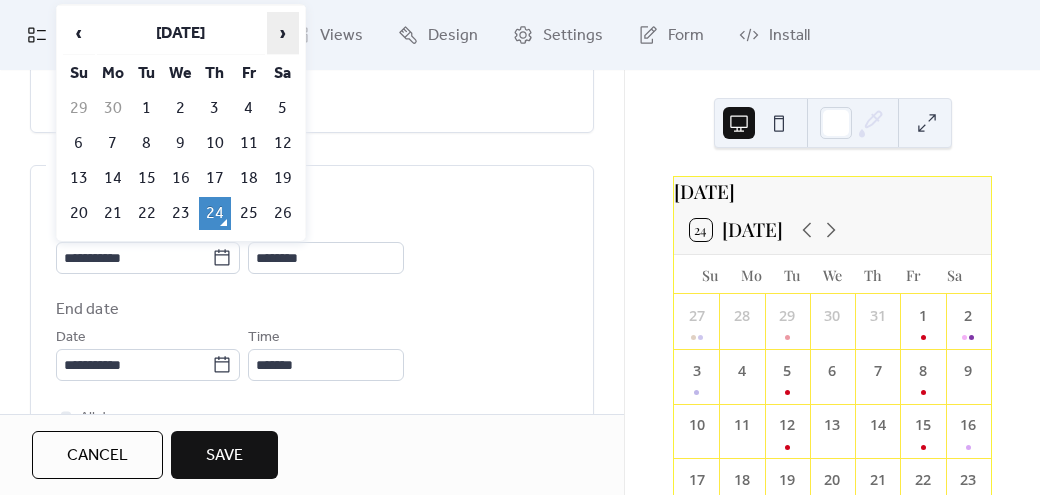 click on "›" at bounding box center (283, 33) 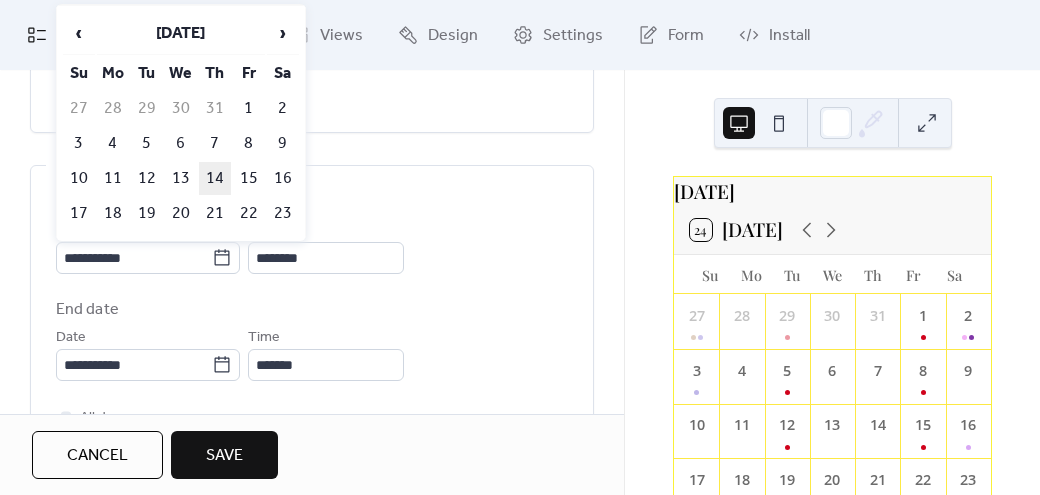 click on "14" at bounding box center [215, 178] 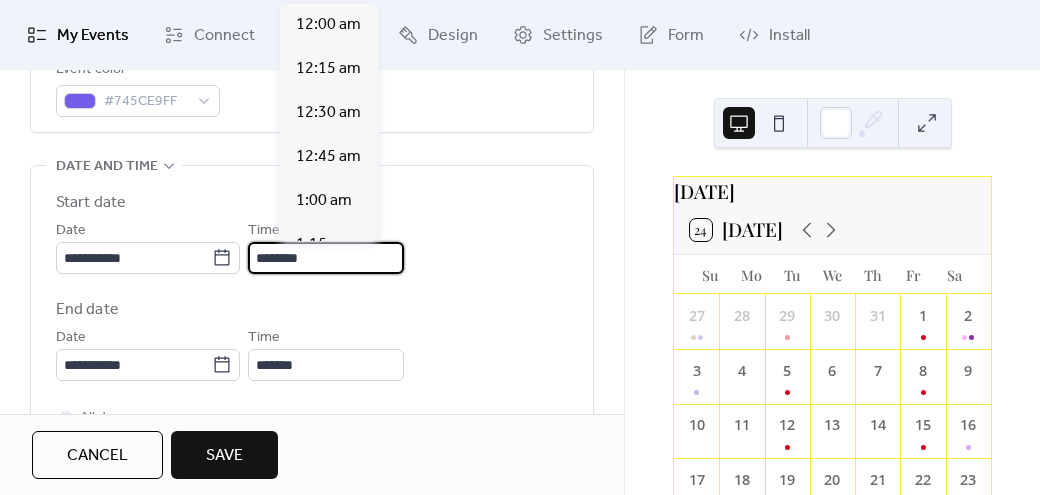 click on "********" at bounding box center (326, 258) 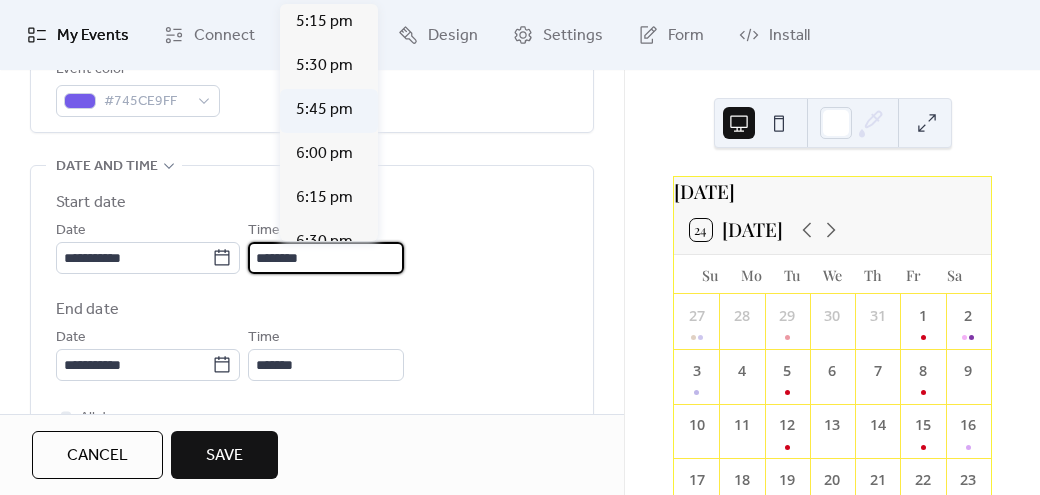 scroll, scrollTop: 3059, scrollLeft: 0, axis: vertical 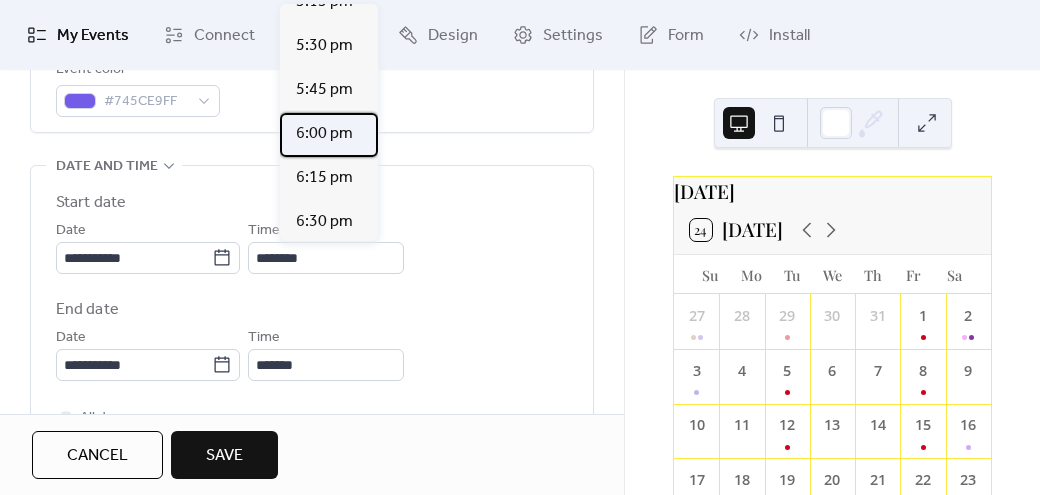 click on "6:00 pm" at bounding box center [324, 134] 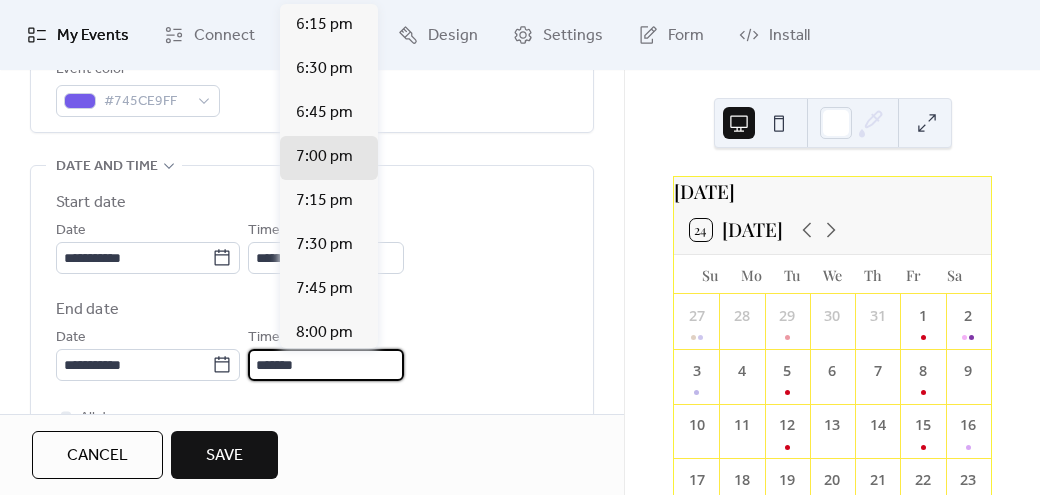 click on "*******" at bounding box center [326, 365] 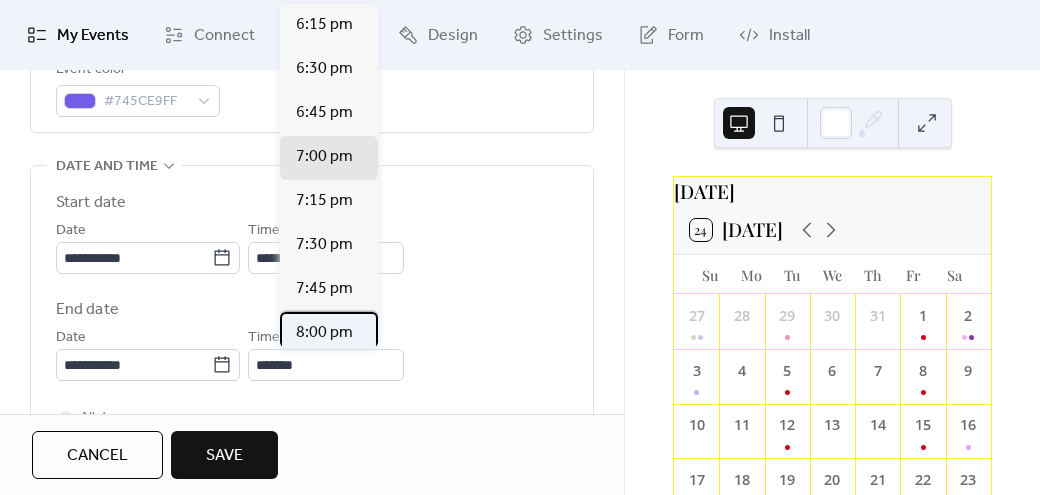 click on "8:00 pm" at bounding box center [324, 333] 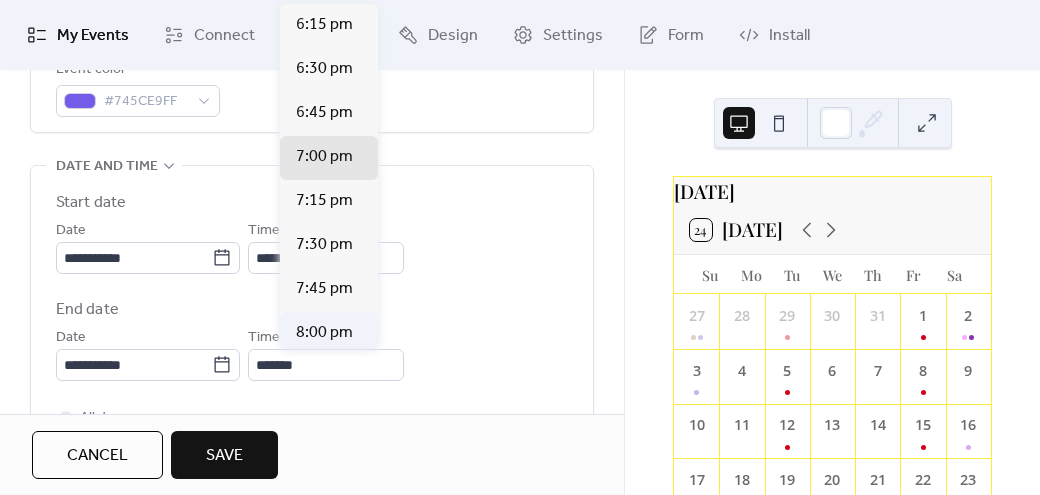 type on "*******" 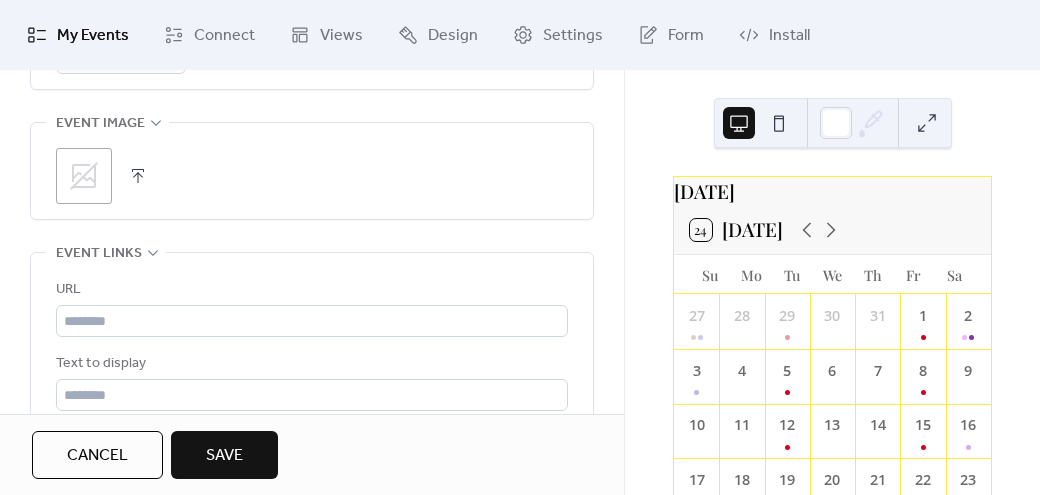 scroll, scrollTop: 1160, scrollLeft: 0, axis: vertical 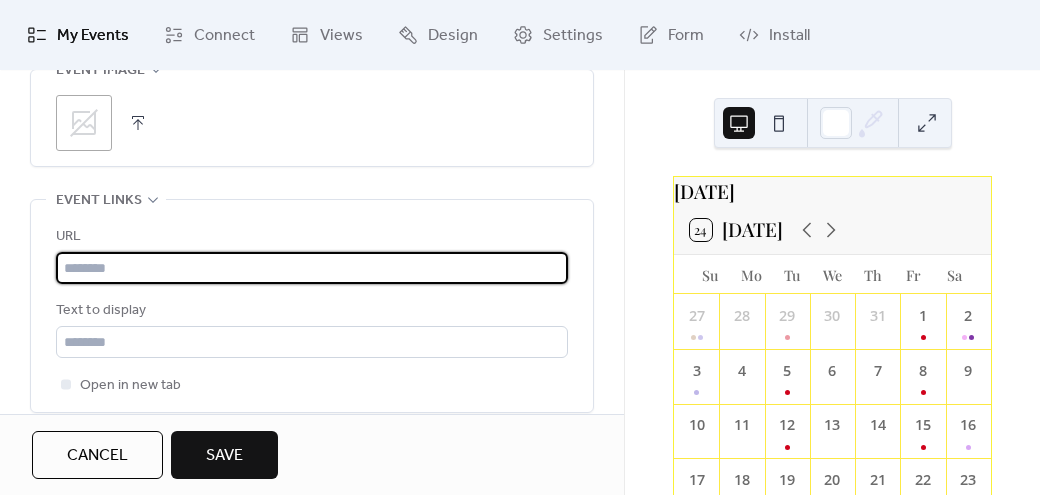 click at bounding box center [312, 268] 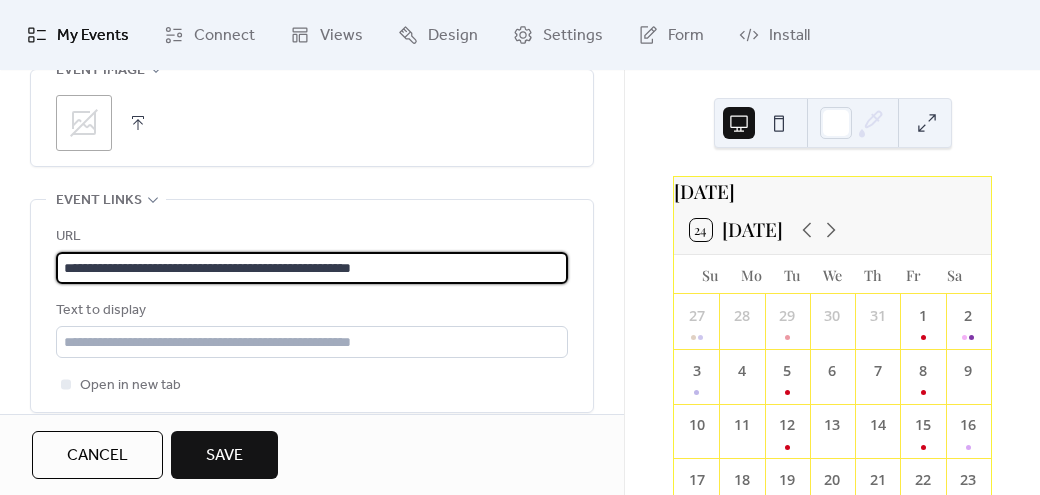 type on "**********" 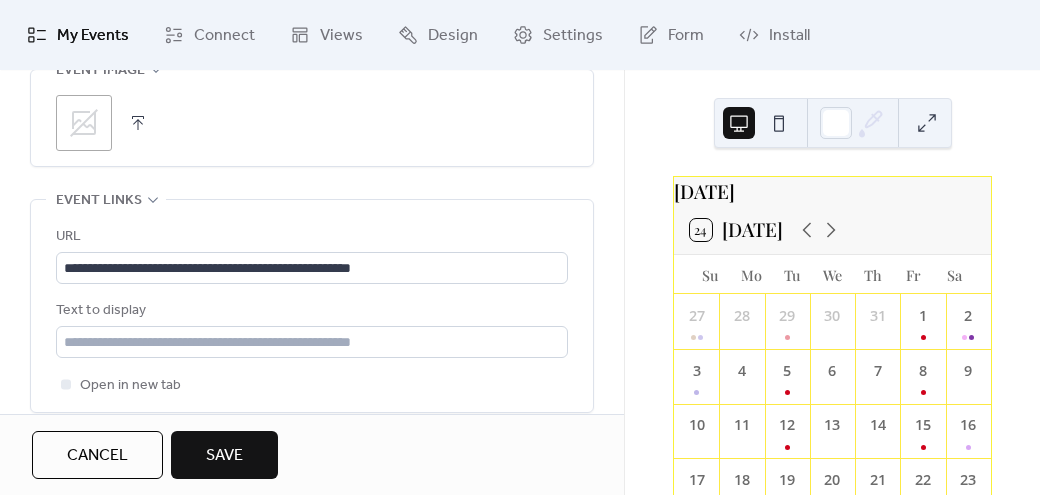 click on "Save" at bounding box center (224, 456) 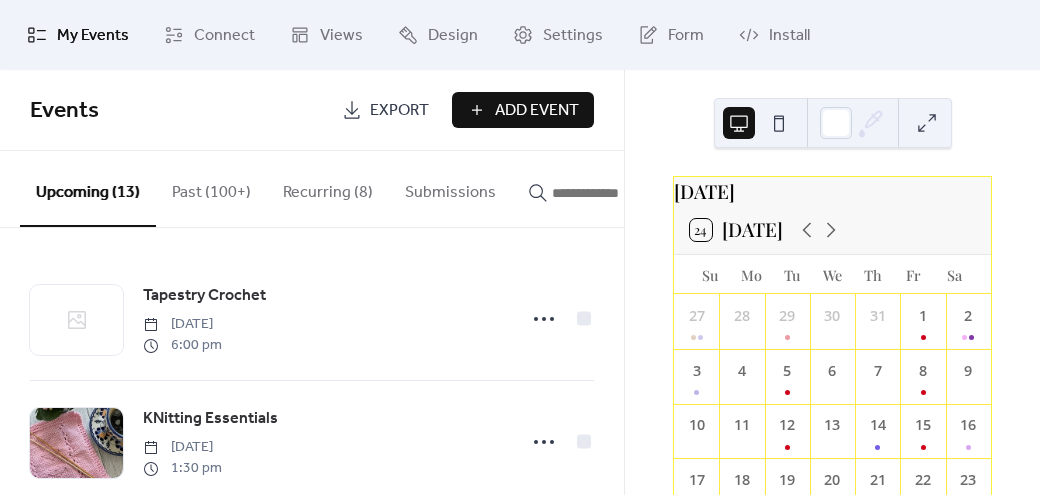 click on "Add Event" at bounding box center [537, 111] 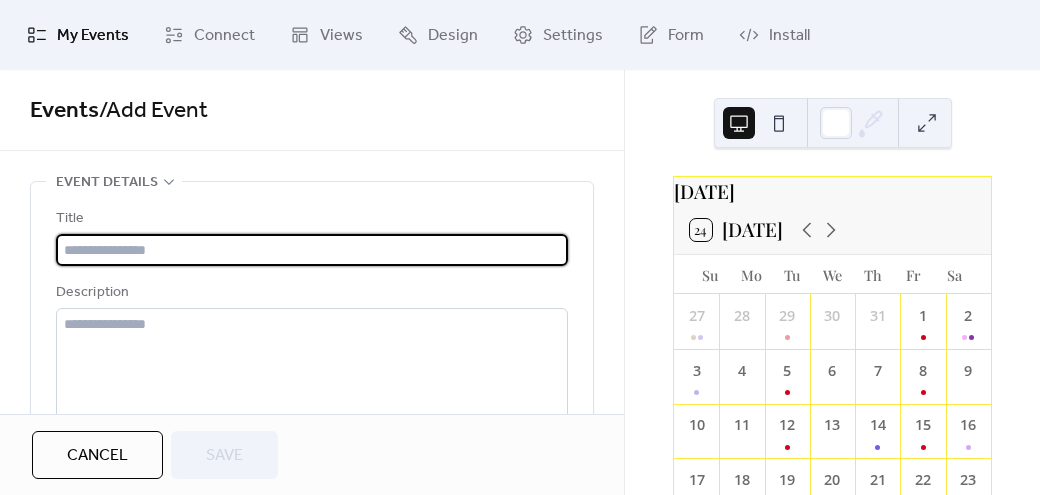 click at bounding box center (312, 250) 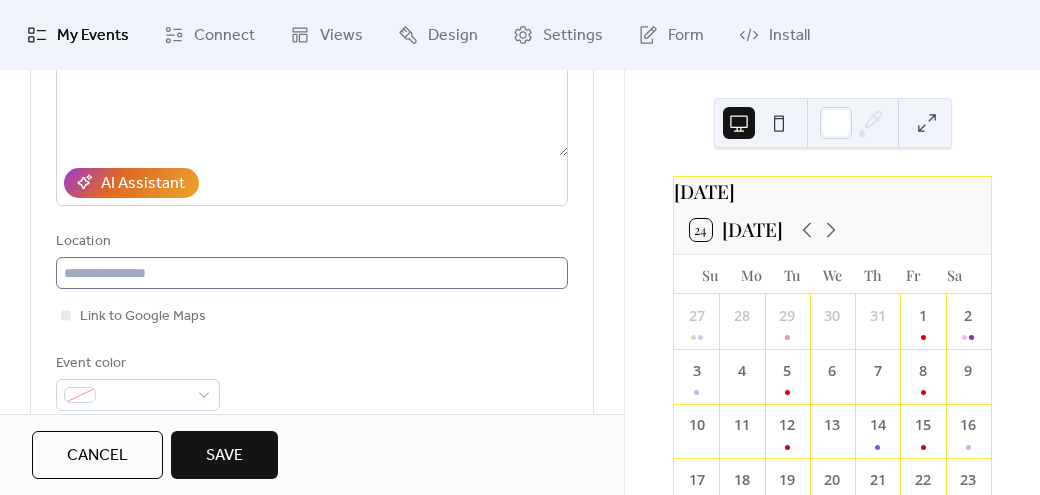 scroll, scrollTop: 431, scrollLeft: 0, axis: vertical 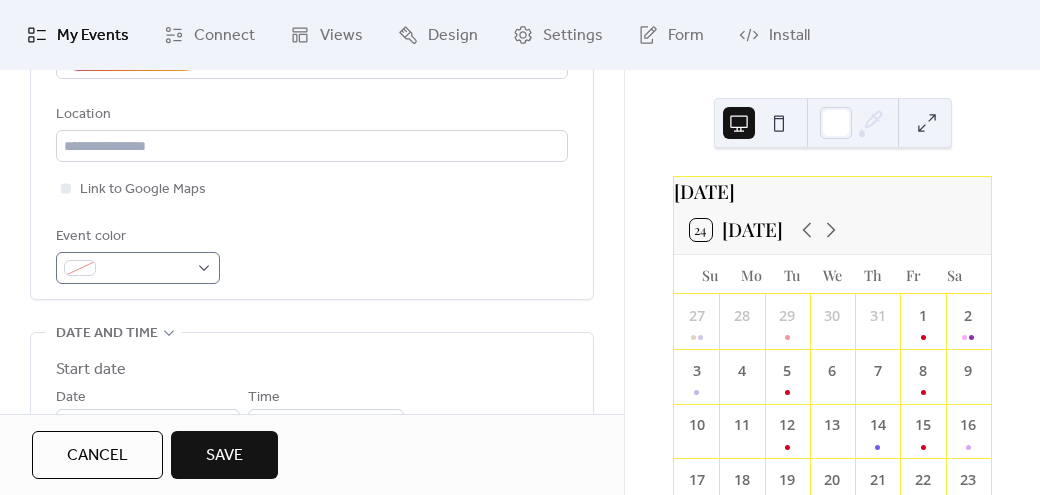 type on "**********" 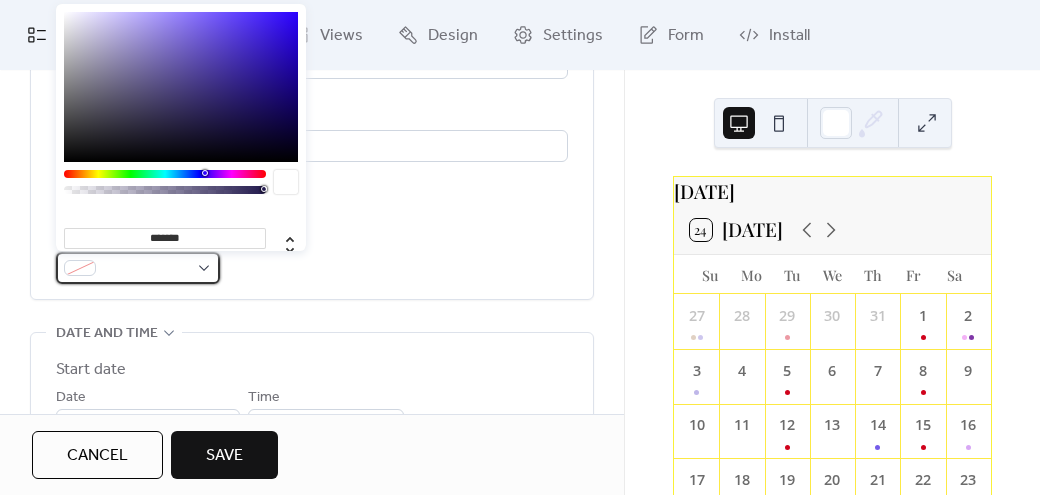 click at bounding box center [138, 268] 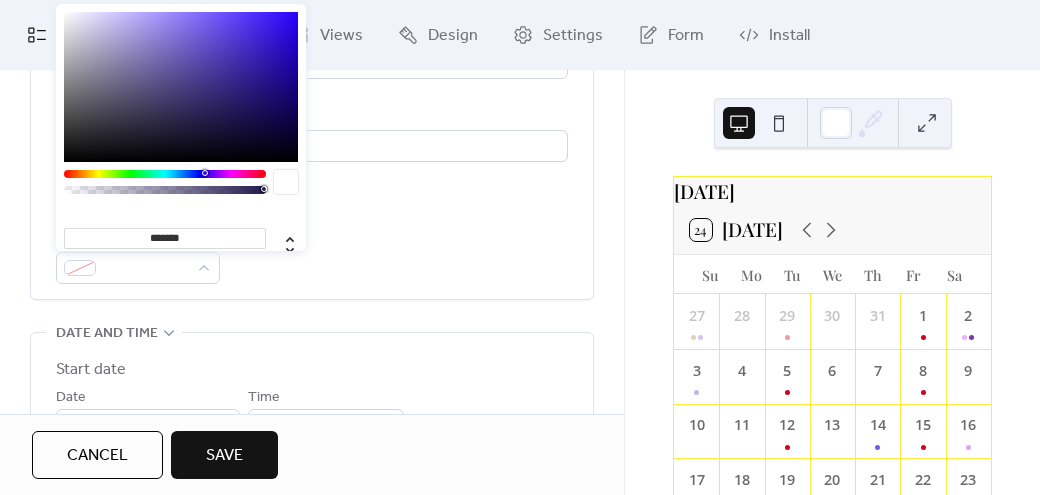 click at bounding box center (165, 174) 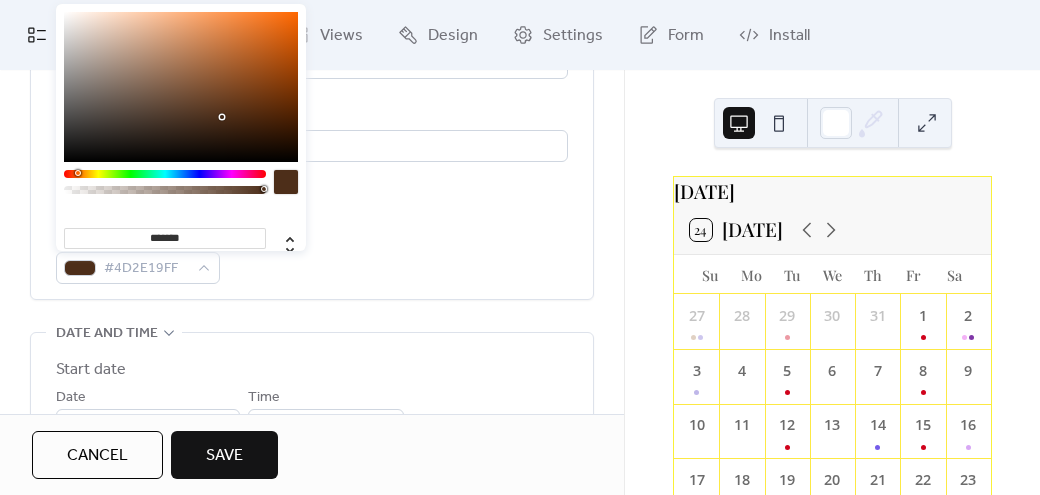 type on "*******" 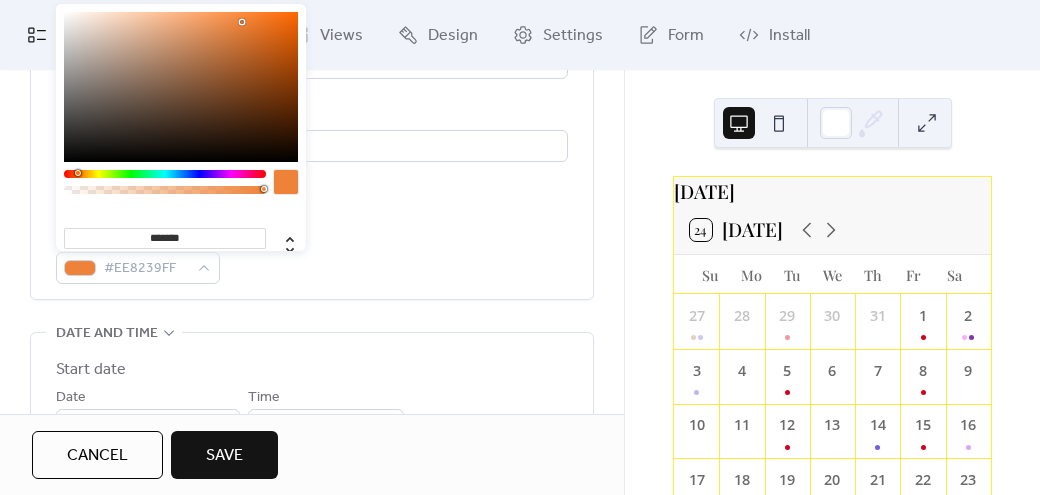click at bounding box center [181, 87] 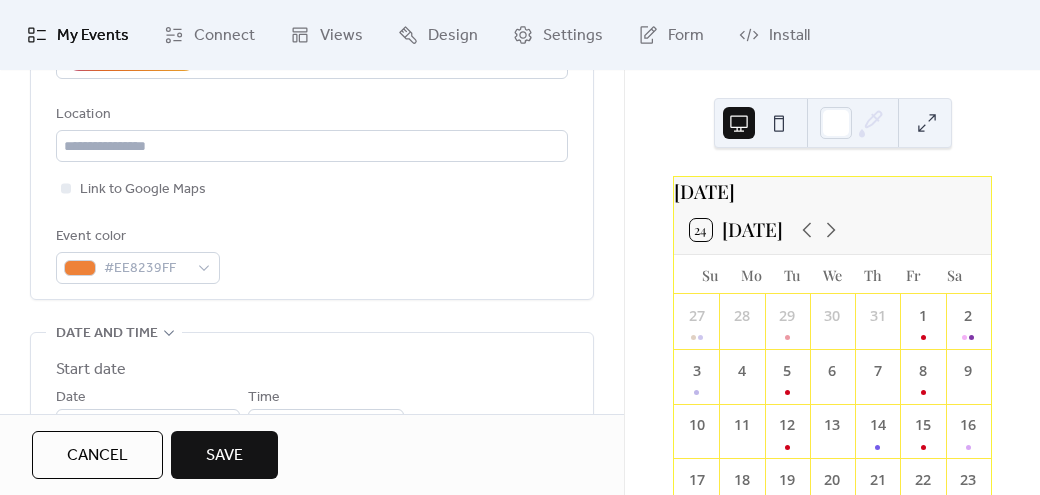 click on "Event color #EE8239FF" at bounding box center (312, 254) 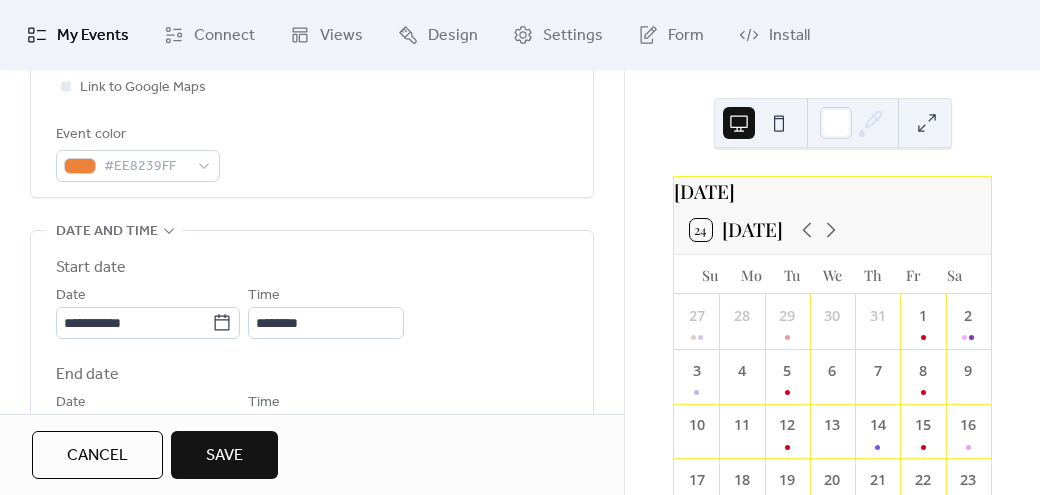 scroll, scrollTop: 563, scrollLeft: 0, axis: vertical 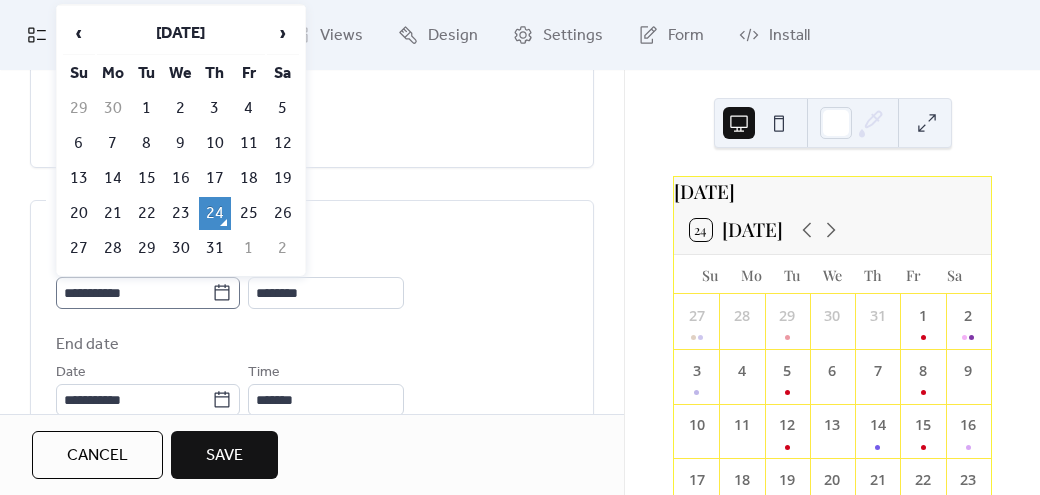 click 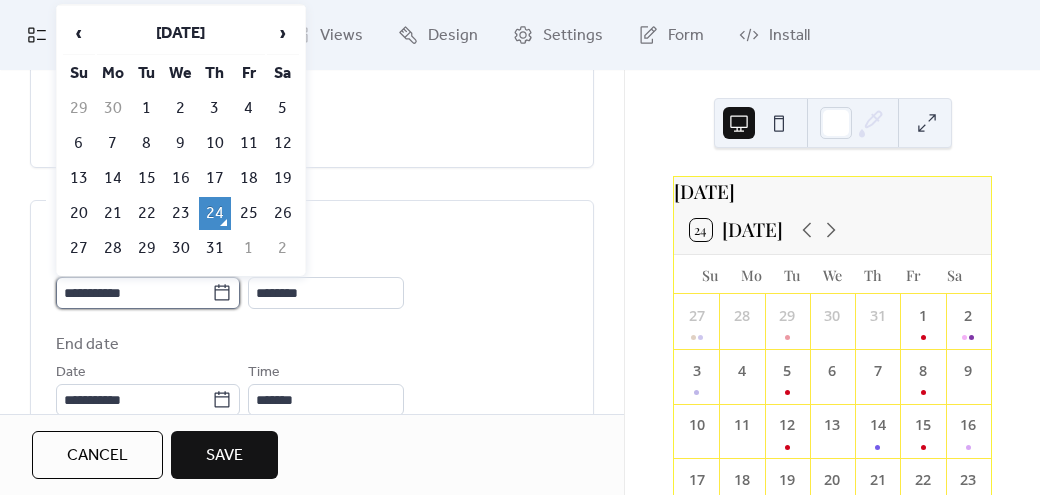 click on "**********" at bounding box center [134, 293] 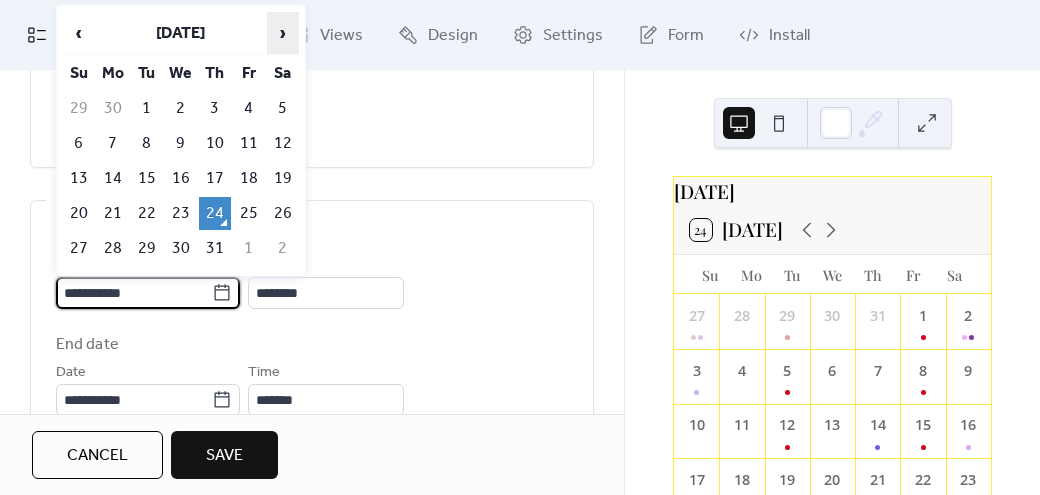 click on "›" at bounding box center (283, 33) 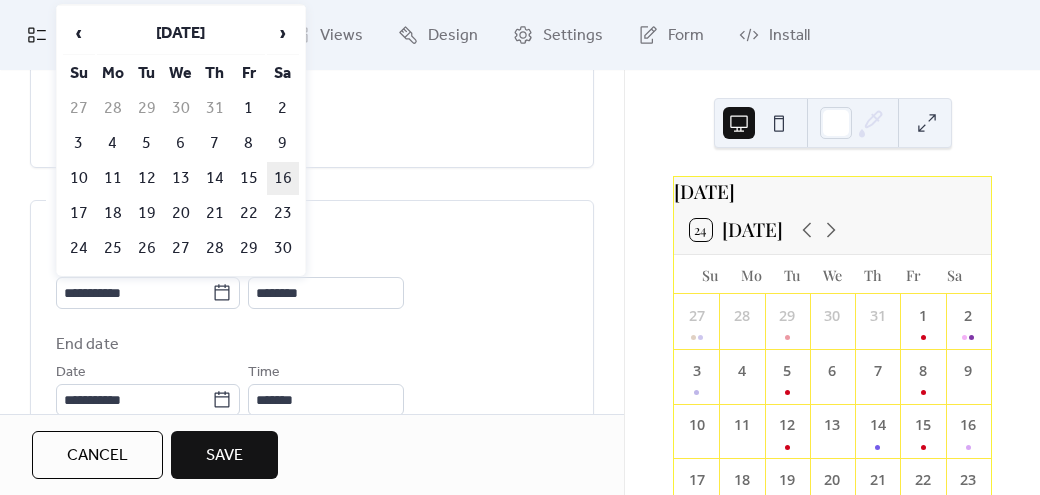 click on "16" at bounding box center [283, 178] 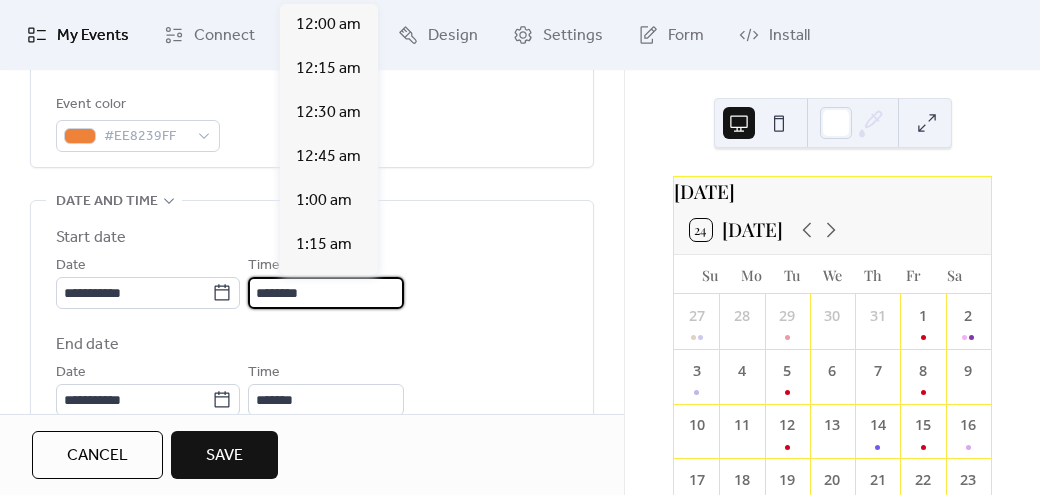click on "********" at bounding box center (326, 293) 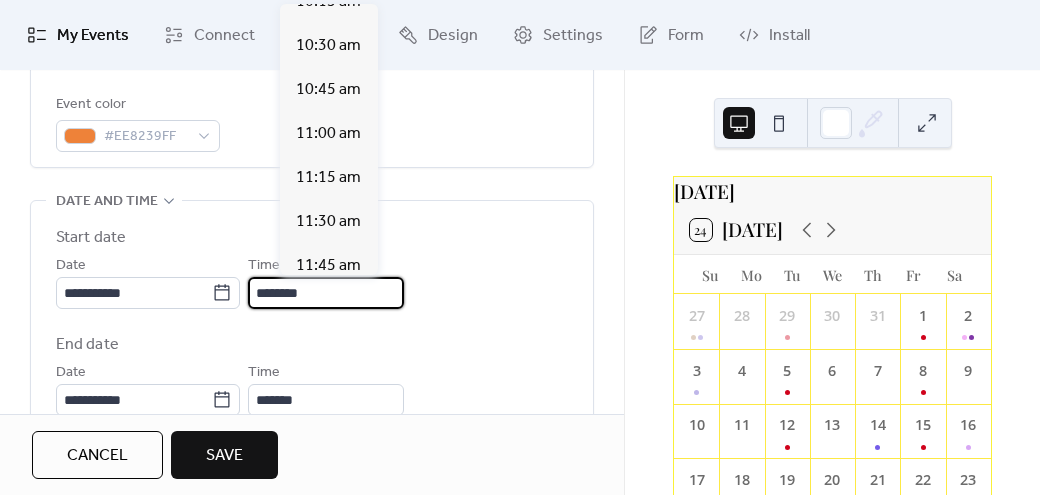 scroll, scrollTop: 1826, scrollLeft: 0, axis: vertical 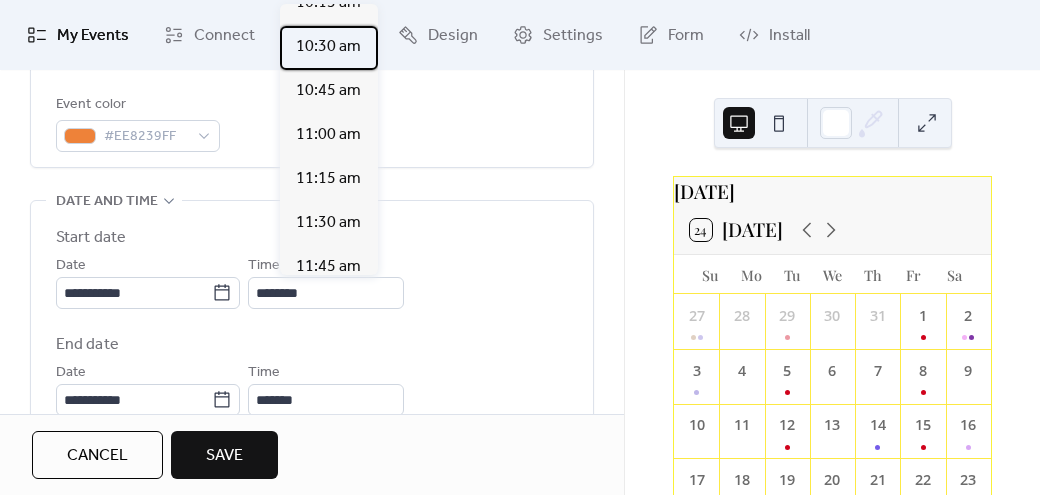 click on "10:30 am" at bounding box center (328, 47) 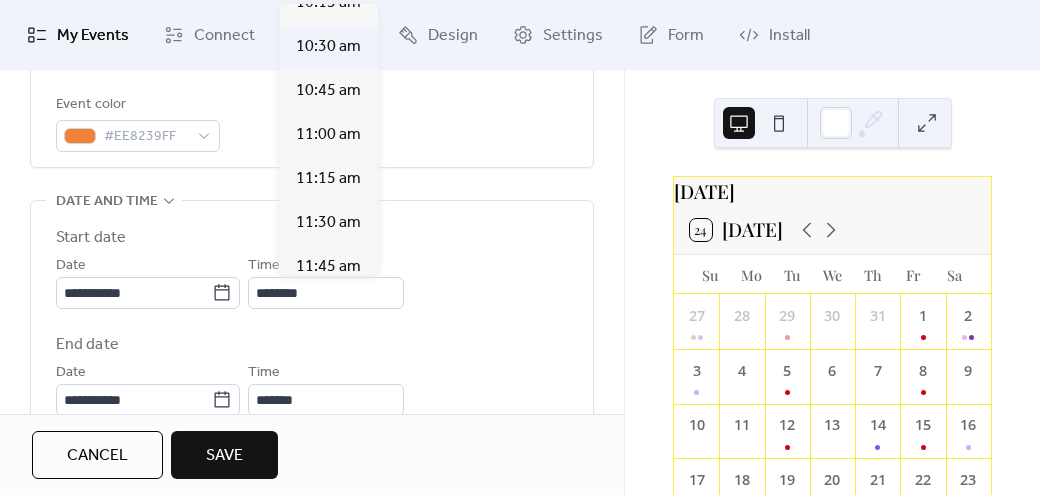 type on "********" 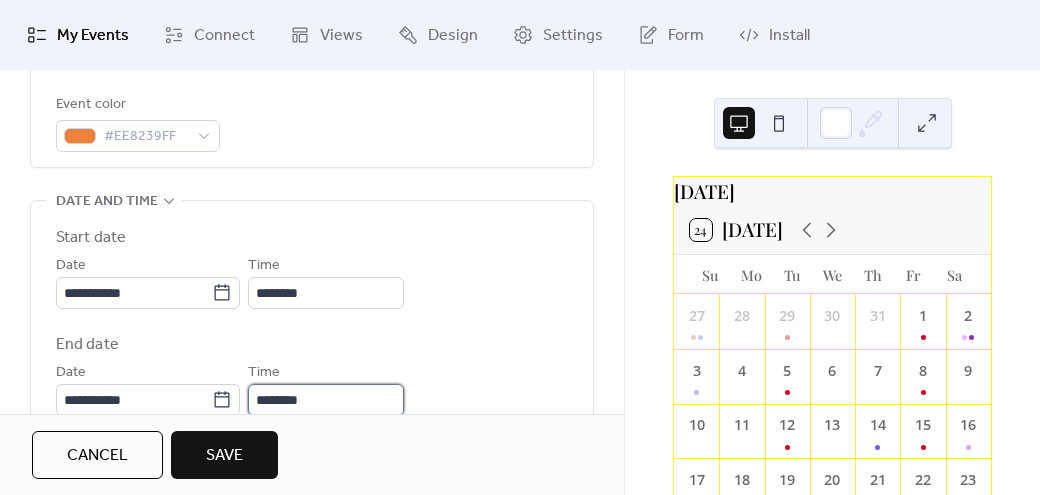 click on "********" at bounding box center (326, 400) 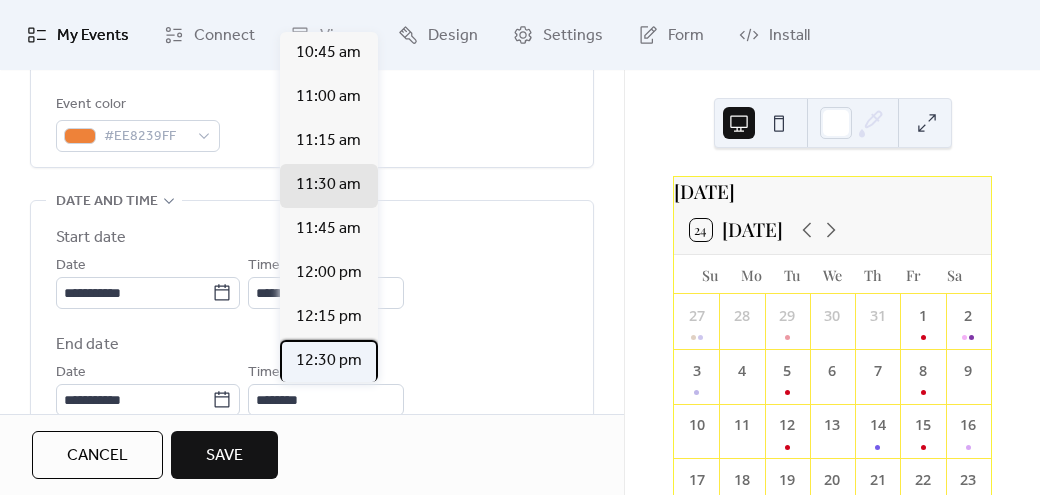 click on "12:30 pm" at bounding box center (329, 361) 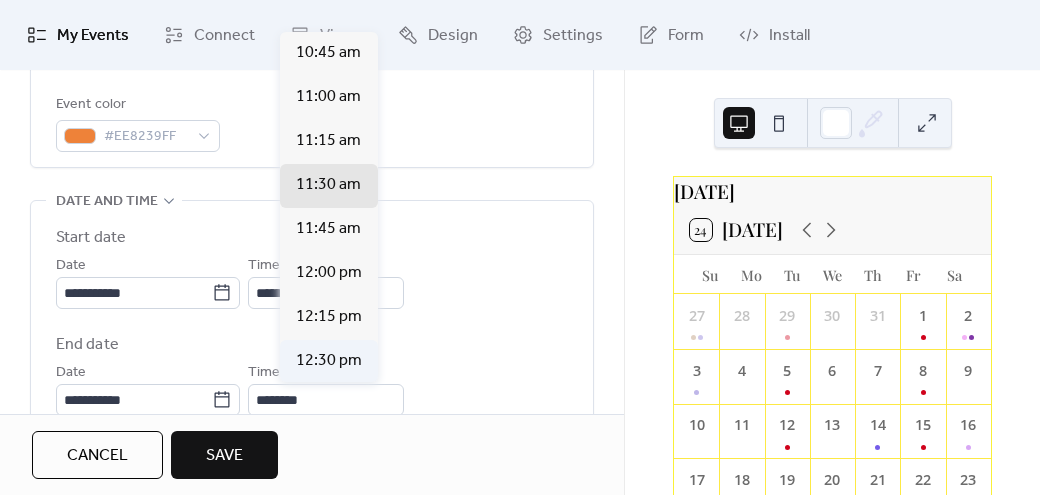 type on "********" 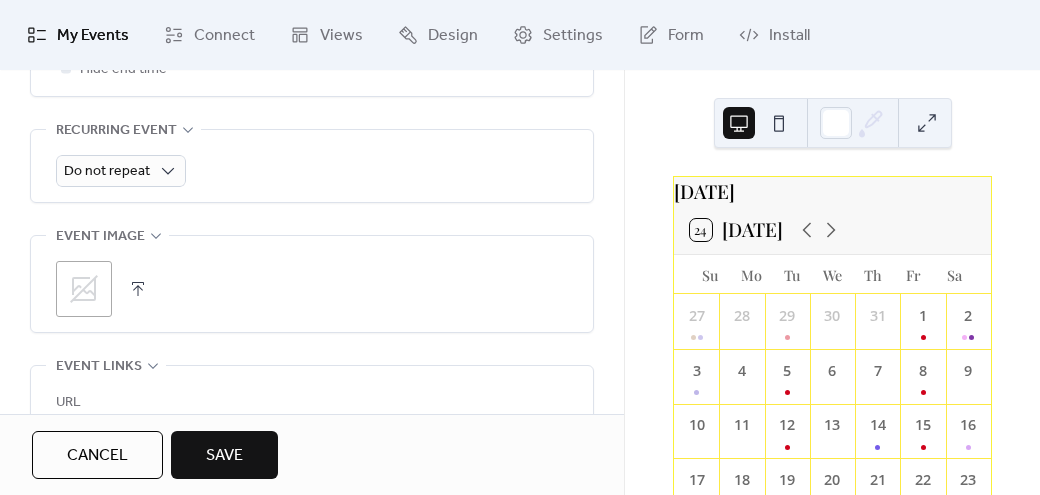 scroll, scrollTop: 1000, scrollLeft: 0, axis: vertical 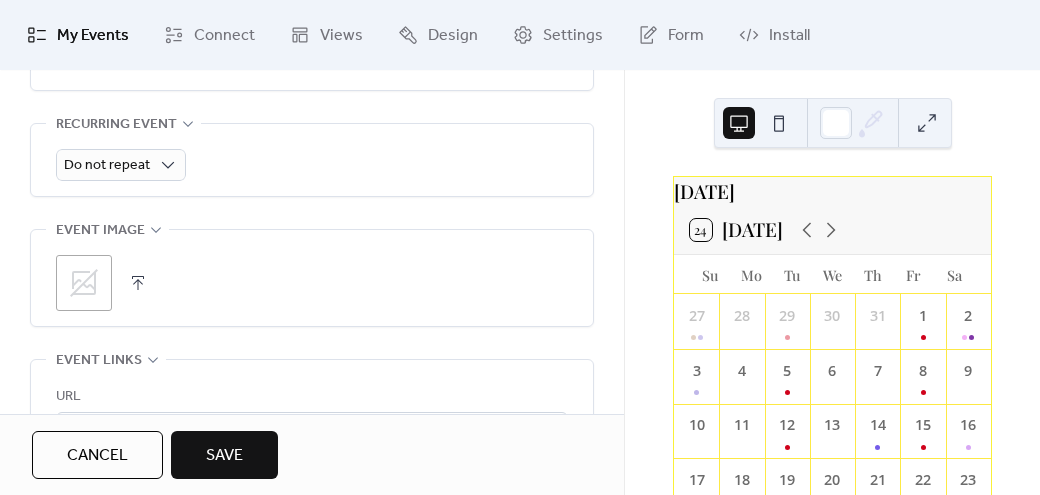 click on ";" at bounding box center (84, 283) 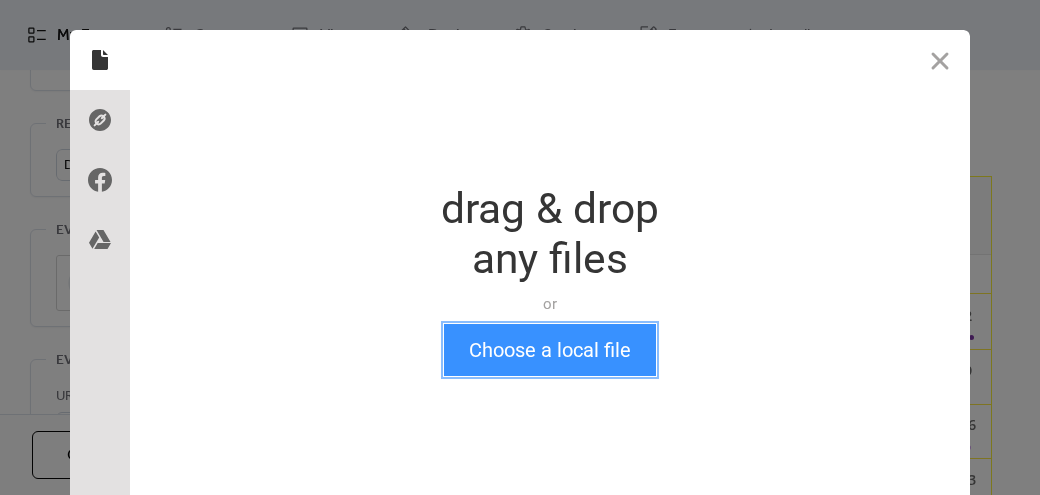 click on "Choose a local file" at bounding box center (550, 350) 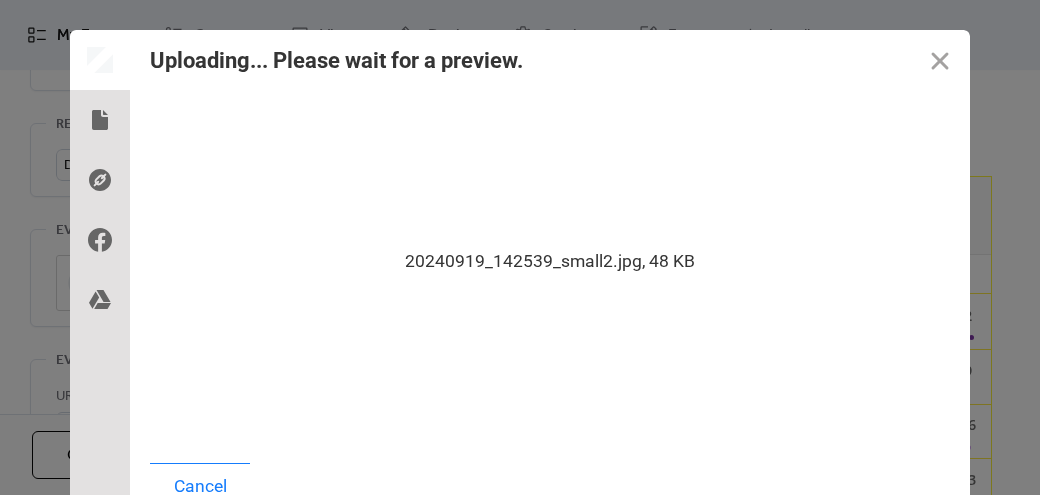 scroll, scrollTop: 10, scrollLeft: 0, axis: vertical 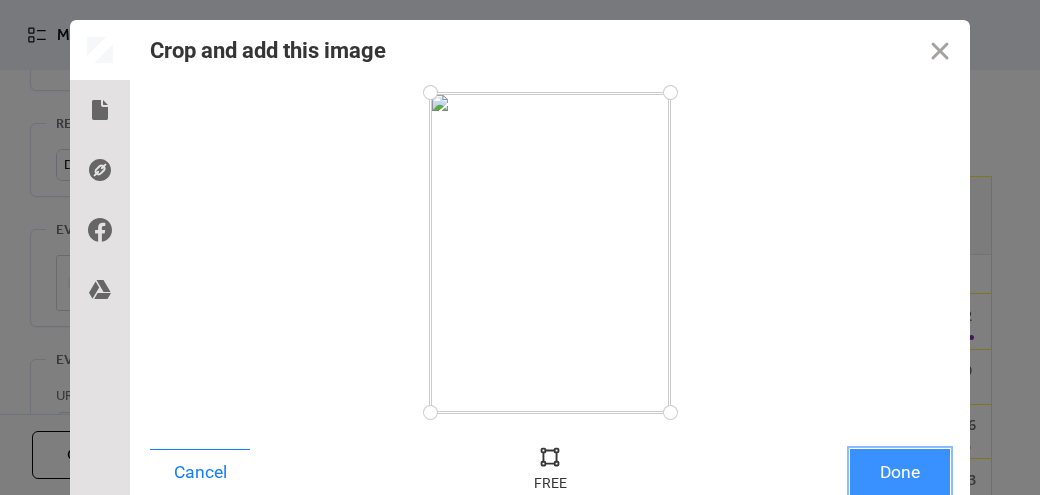click on "Done" at bounding box center [900, 472] 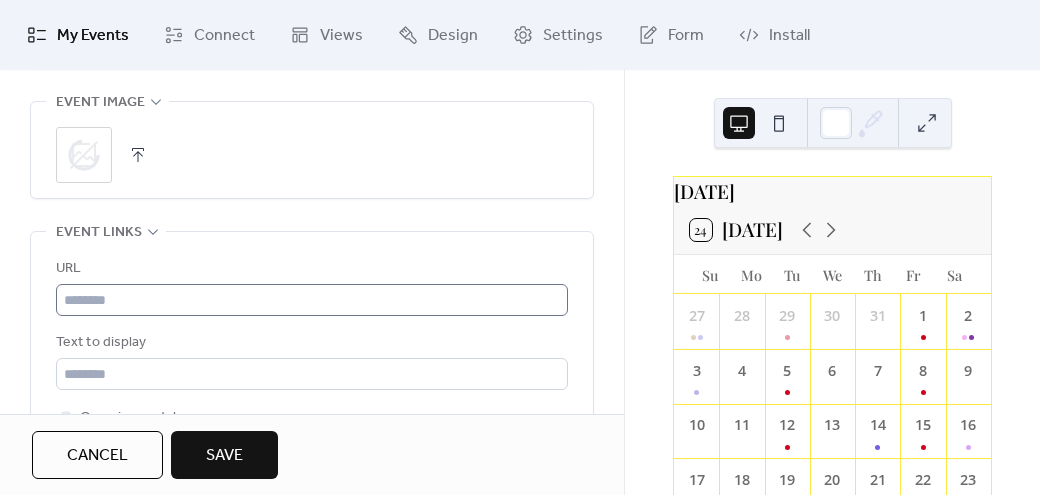 scroll, scrollTop: 1129, scrollLeft: 0, axis: vertical 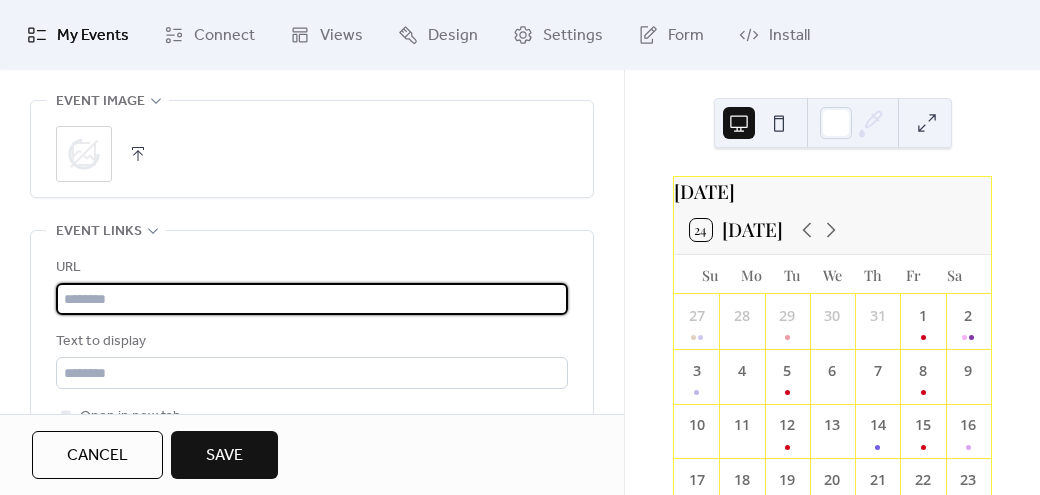 click at bounding box center [312, 299] 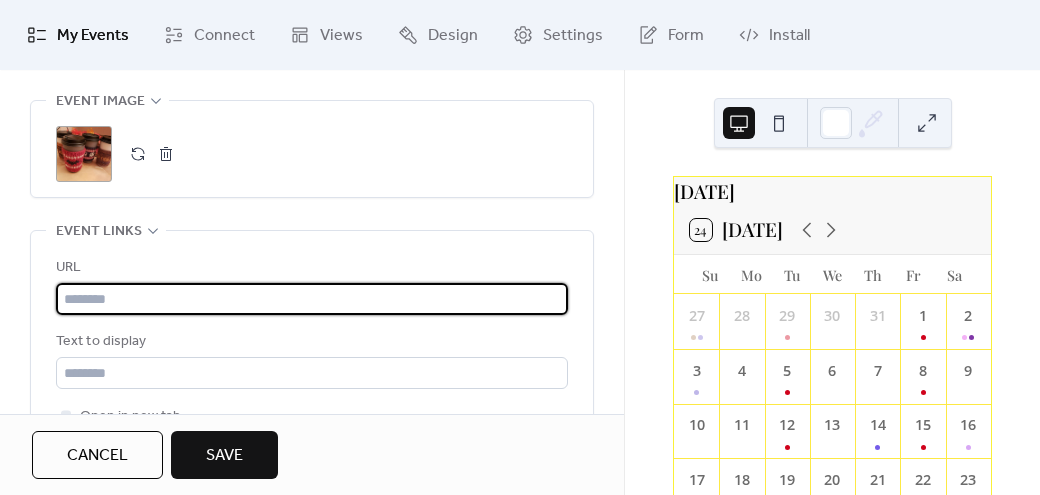 paste on "**********" 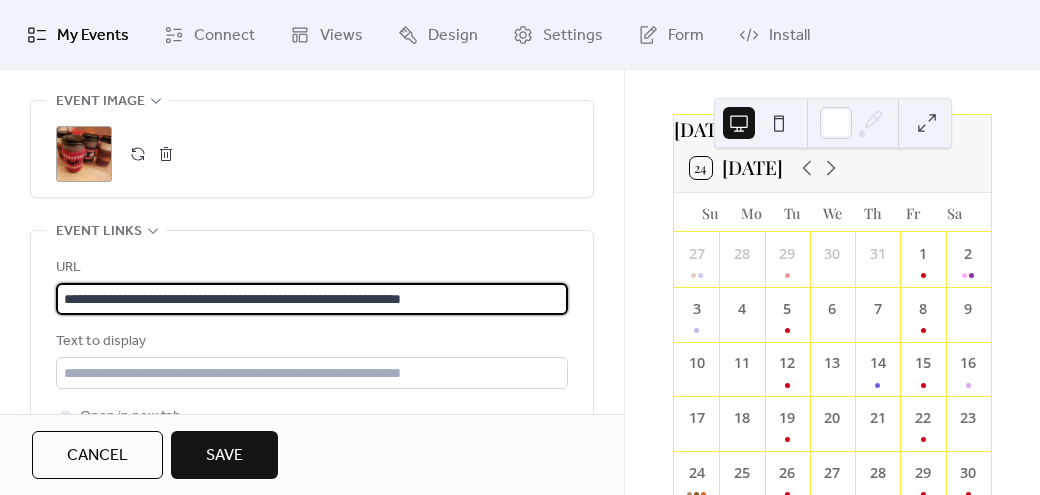 scroll, scrollTop: 84, scrollLeft: 0, axis: vertical 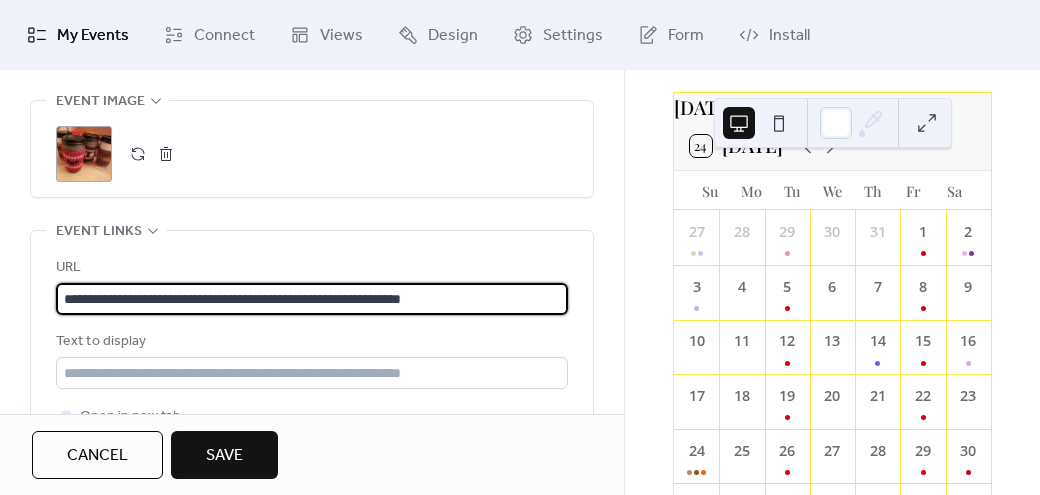 type on "**********" 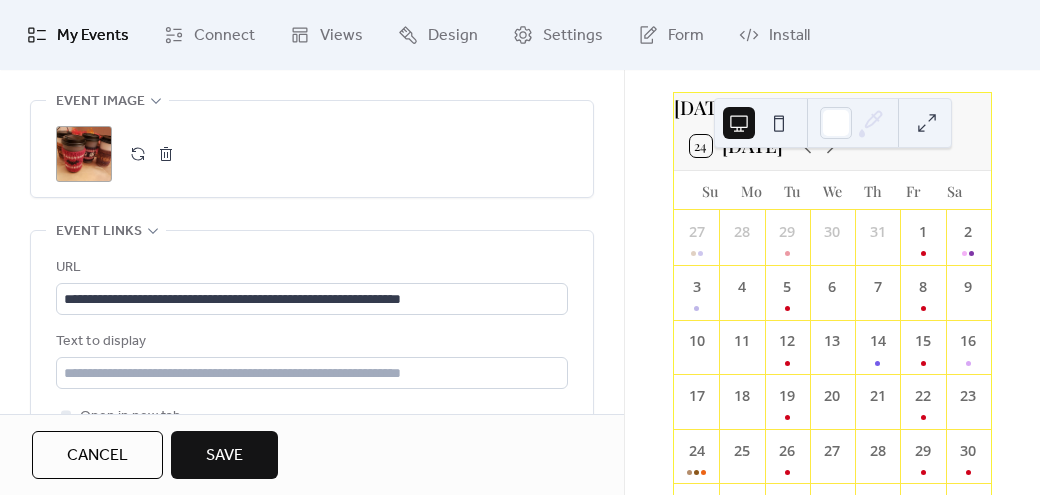 click on "Save" at bounding box center [224, 455] 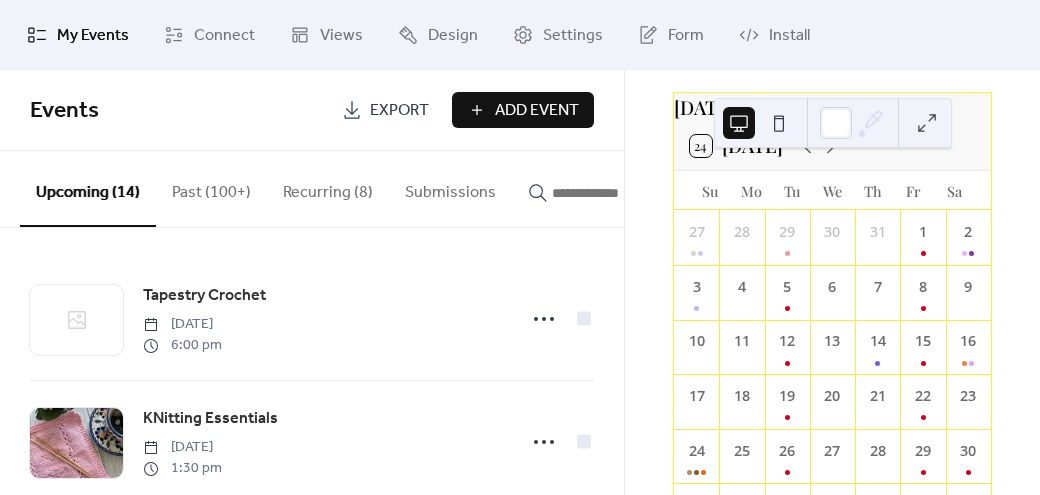 click on "Add Event" at bounding box center (537, 111) 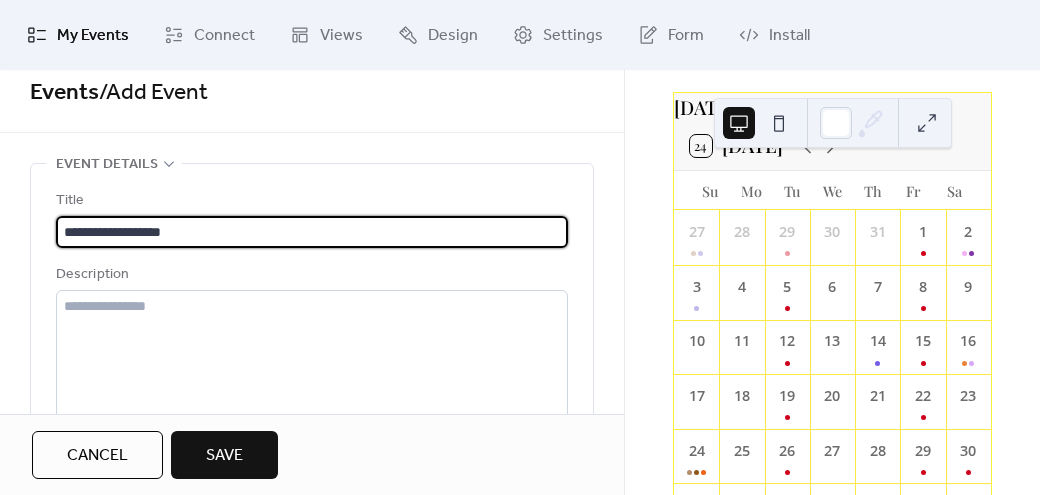 scroll, scrollTop: 39, scrollLeft: 0, axis: vertical 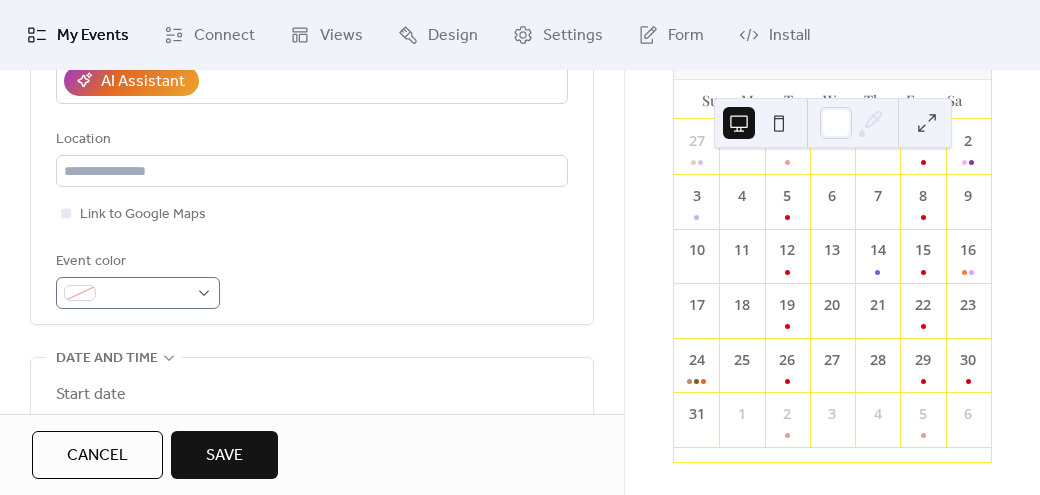 type on "**********" 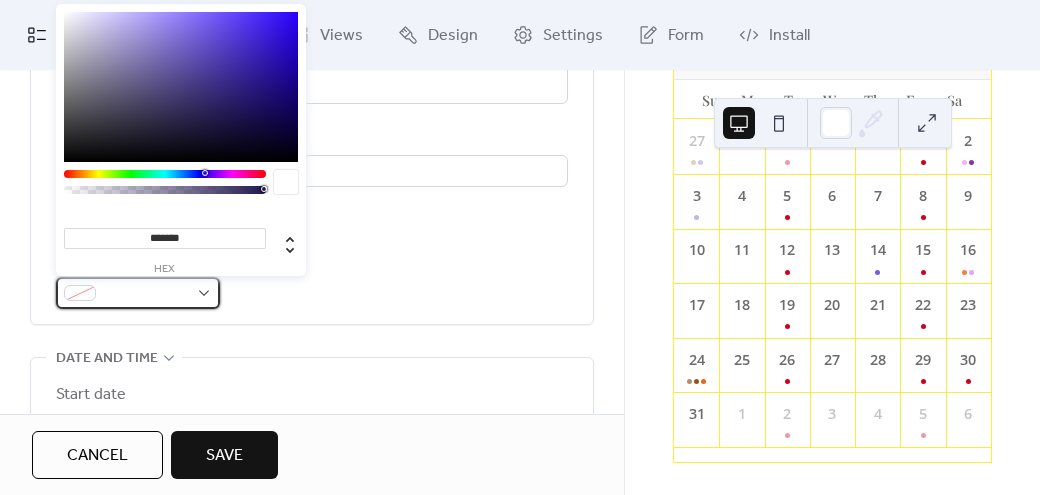click at bounding box center (138, 293) 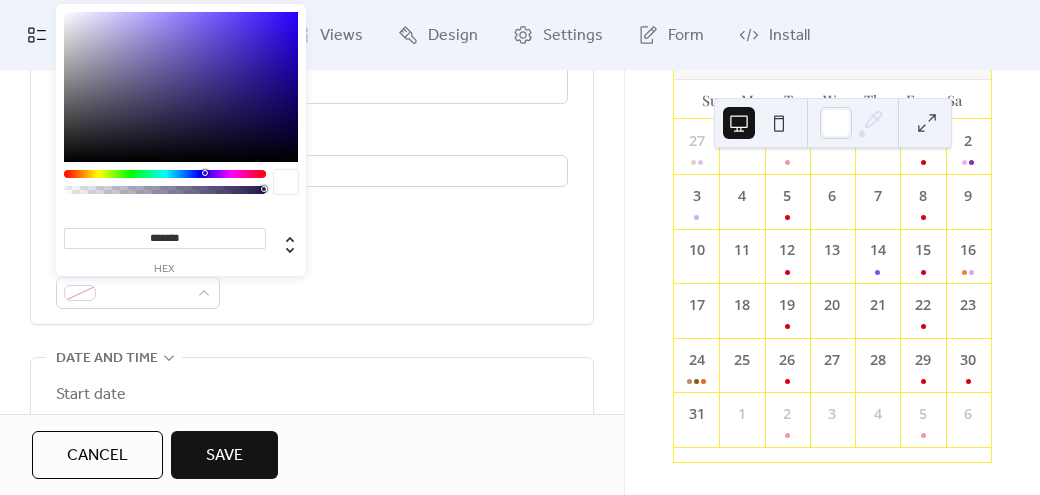 click at bounding box center (181, 87) 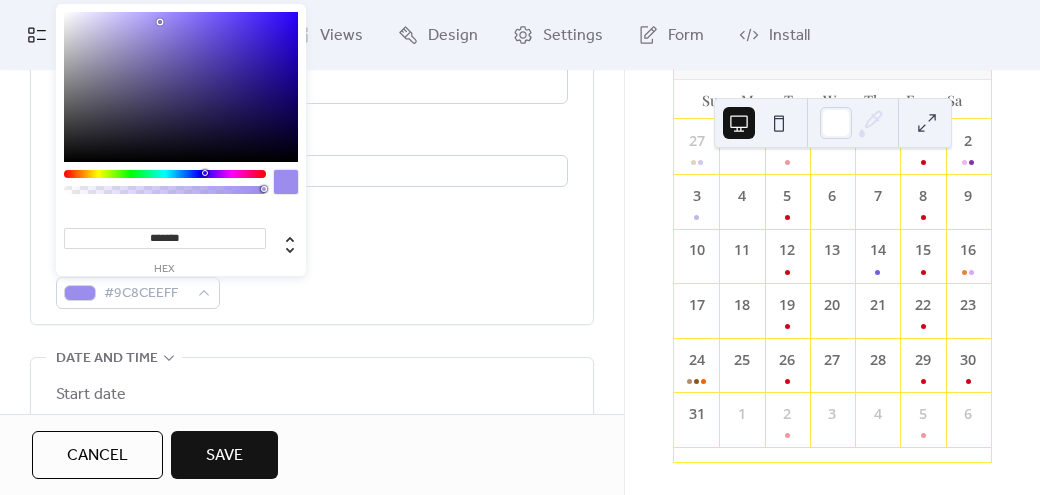 click at bounding box center (165, 174) 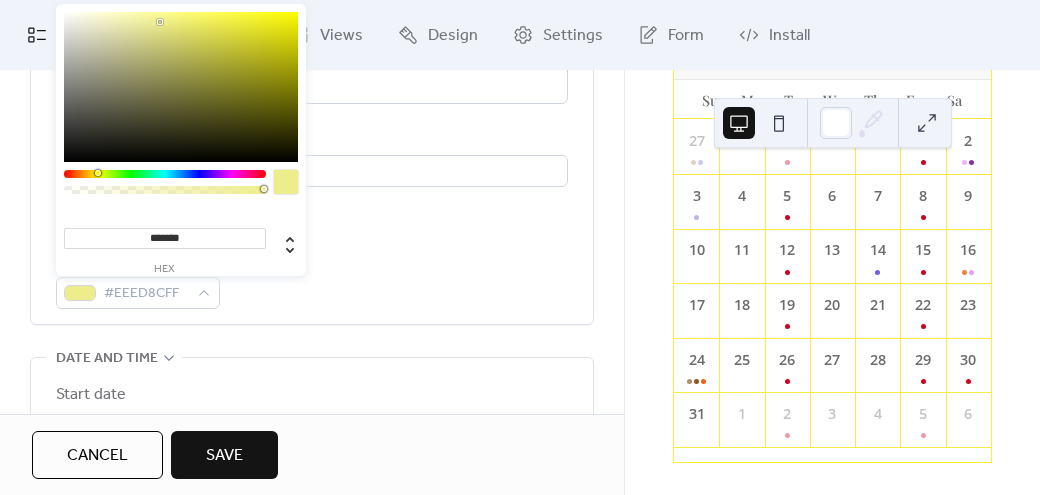 click at bounding box center [165, 174] 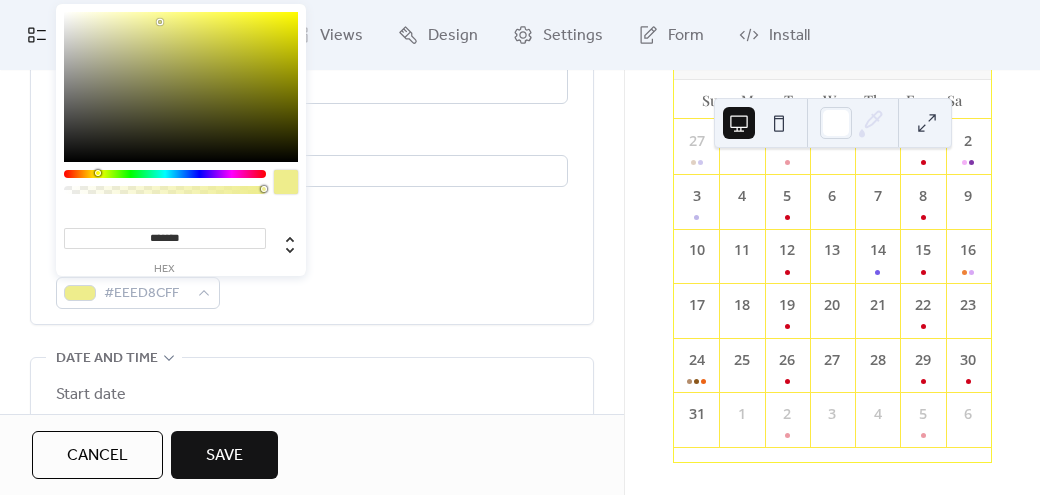 click at bounding box center (181, 87) 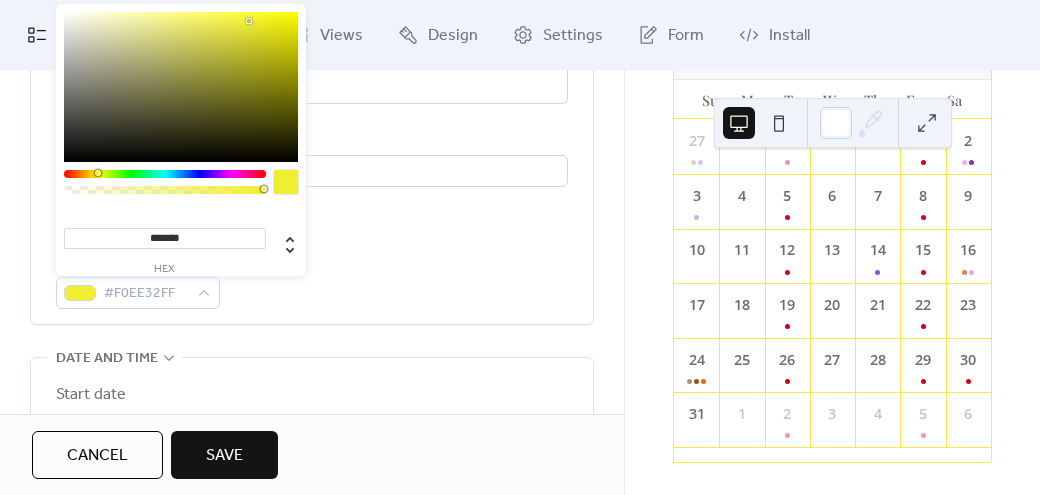 type on "*******" 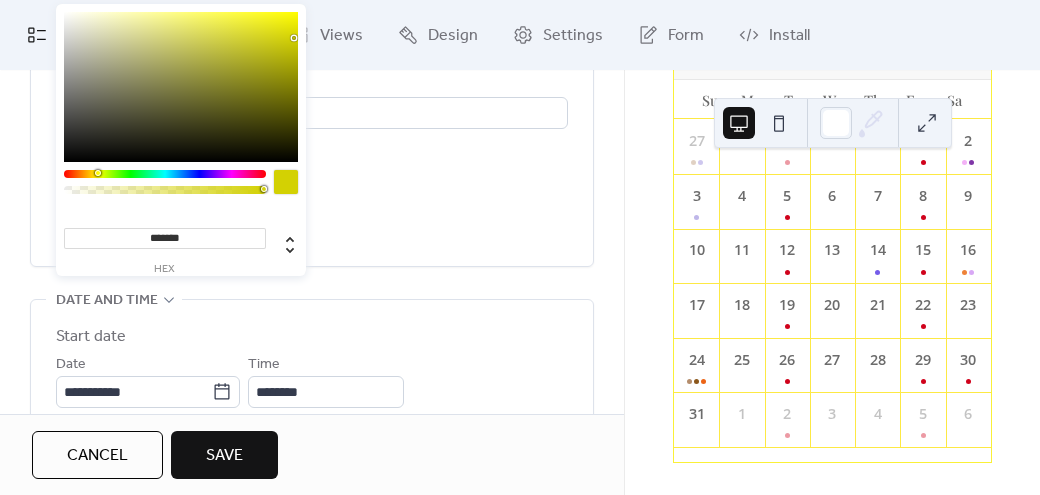 scroll, scrollTop: 507, scrollLeft: 0, axis: vertical 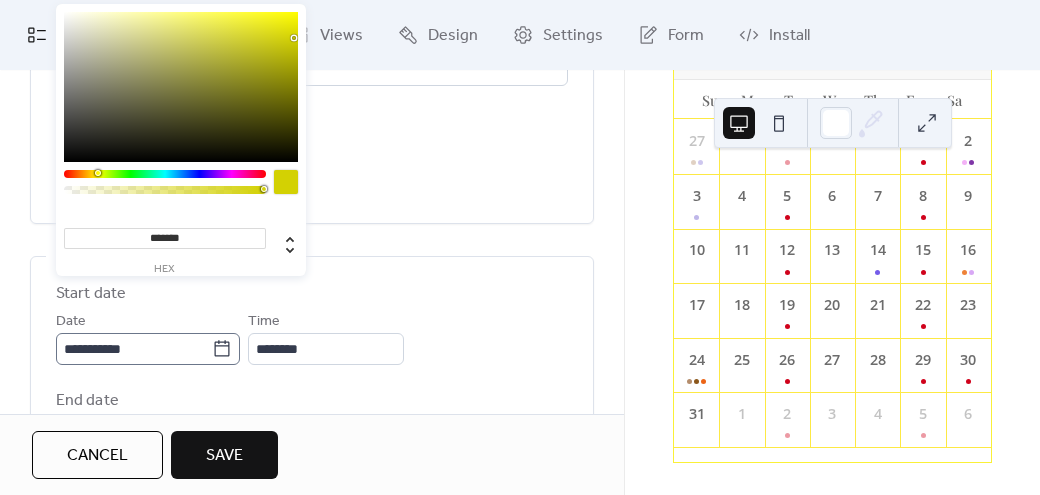 click 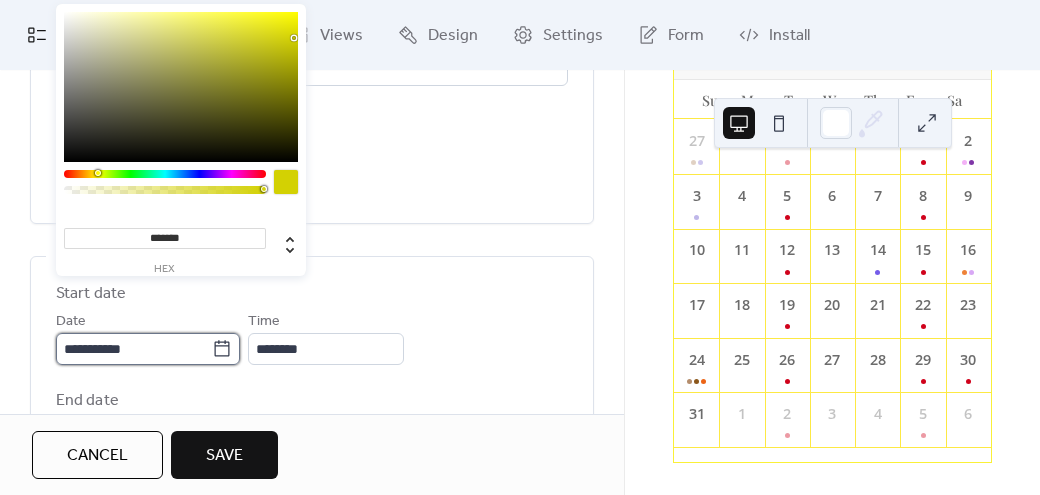 click on "**********" at bounding box center (134, 349) 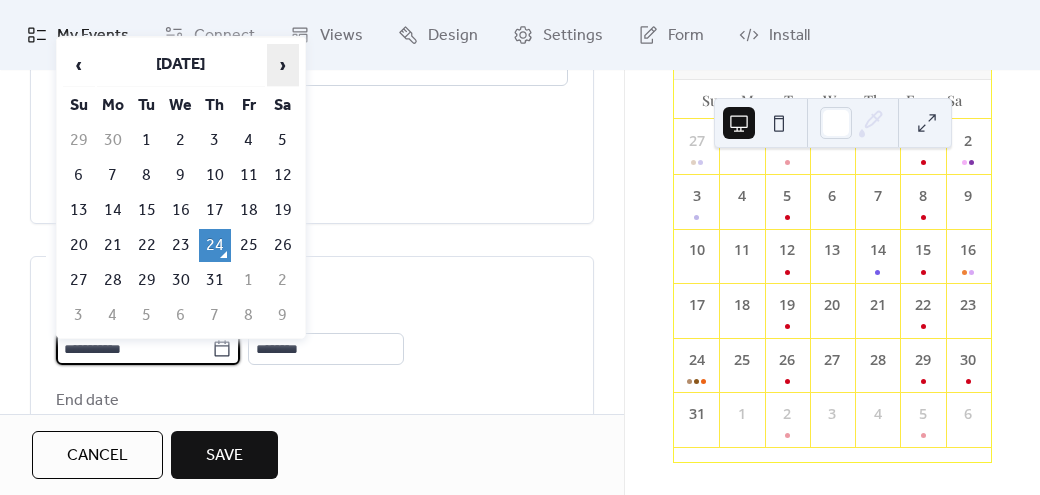 click on "›" at bounding box center [283, 65] 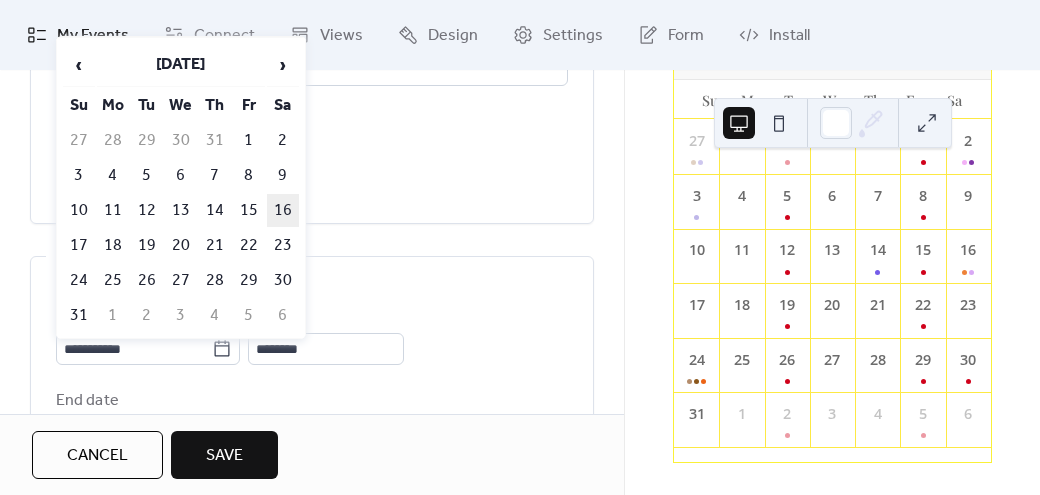 click on "16" at bounding box center (283, 210) 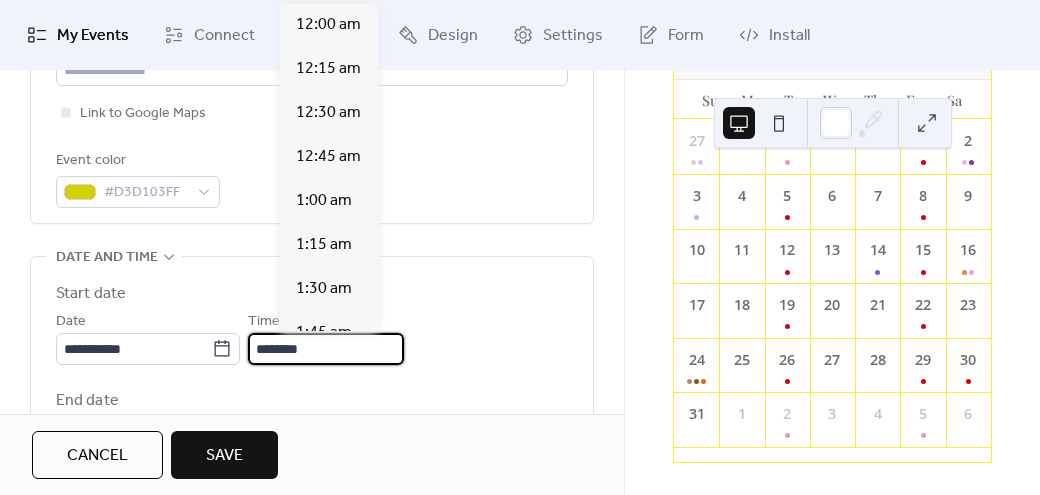 click on "********" at bounding box center (326, 349) 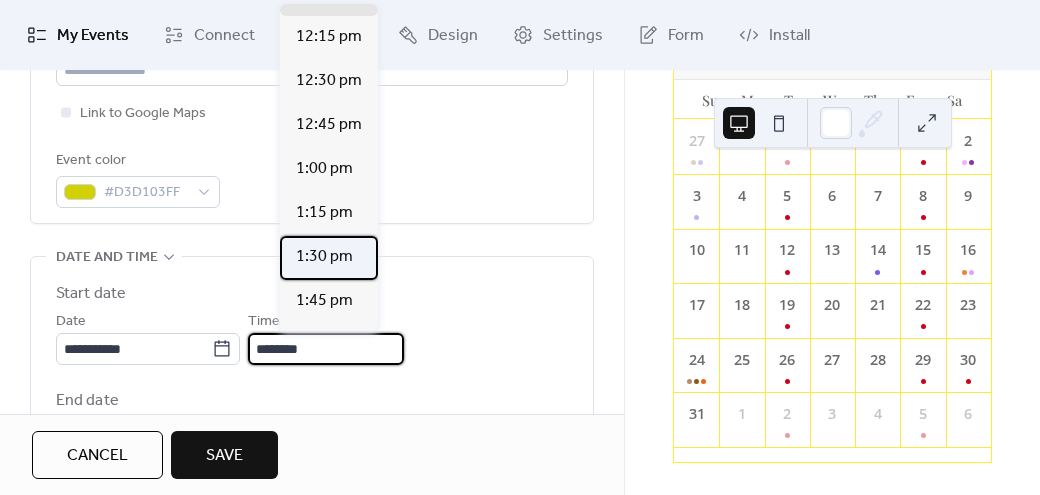 click on "1:30 pm" at bounding box center [324, 257] 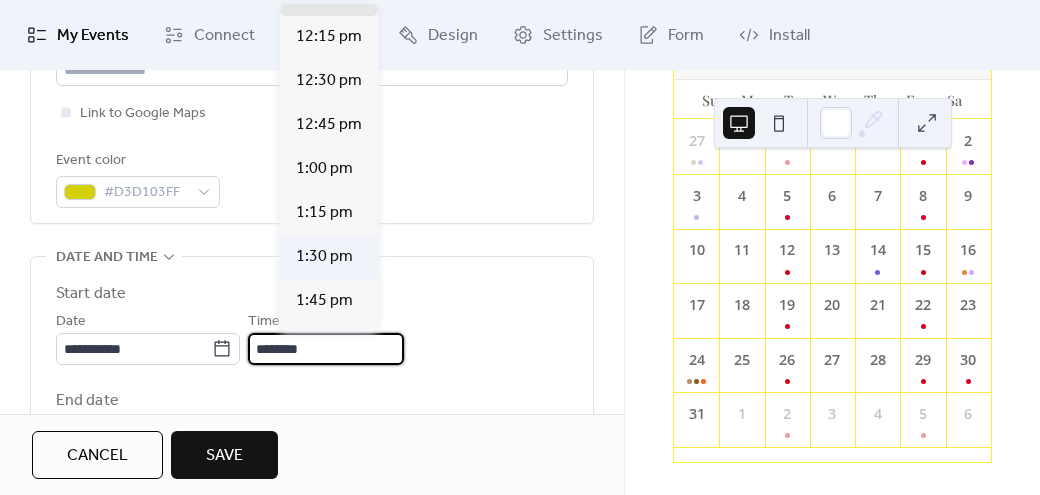 type on "*******" 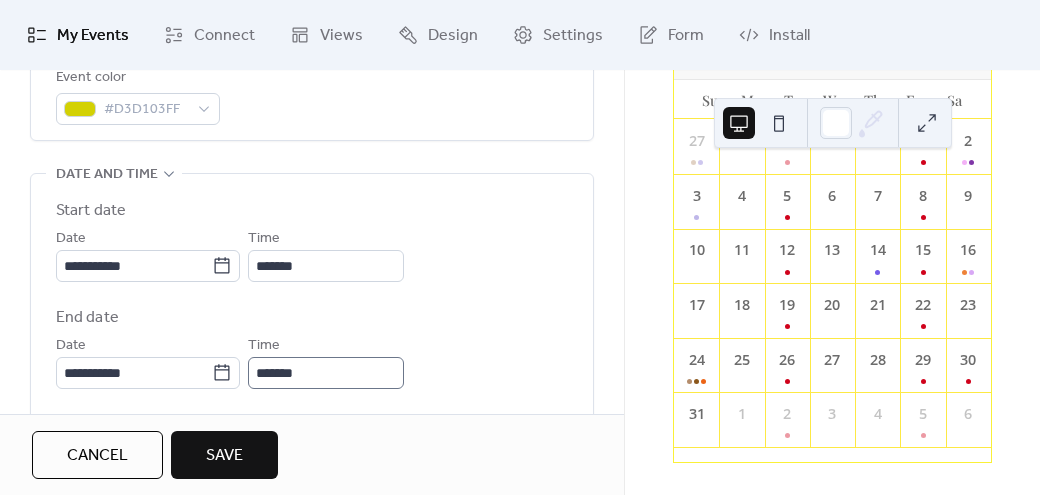 scroll, scrollTop: 595, scrollLeft: 0, axis: vertical 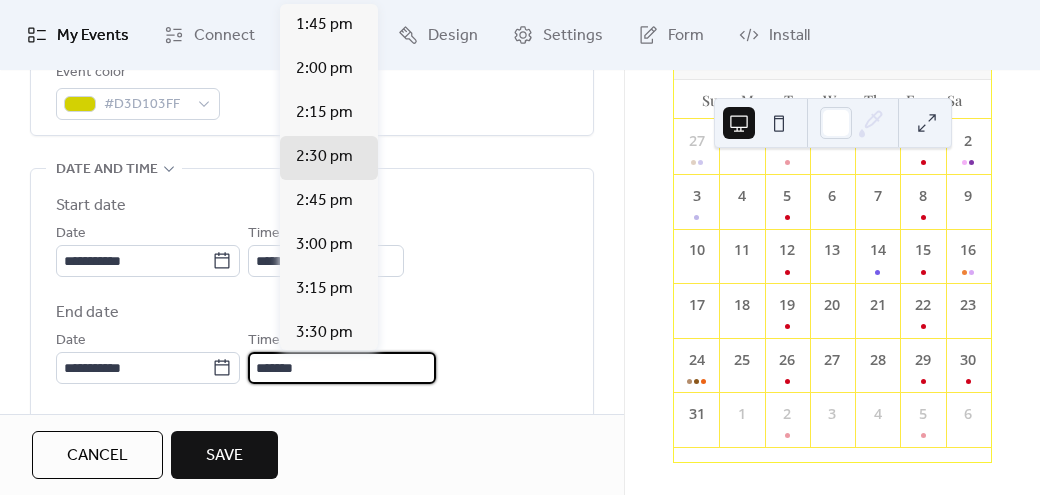 click on "*******" at bounding box center [342, 368] 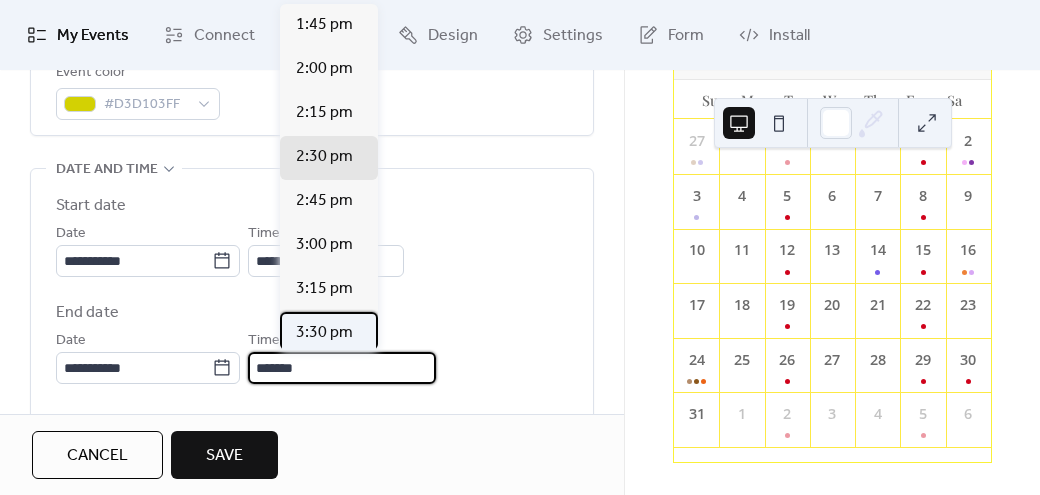 scroll, scrollTop: 0, scrollLeft: 0, axis: both 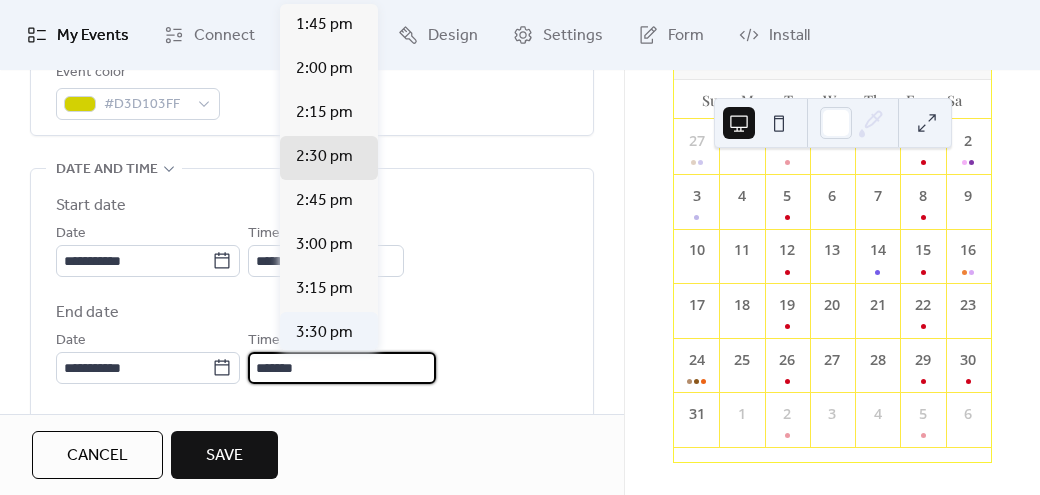 type on "*******" 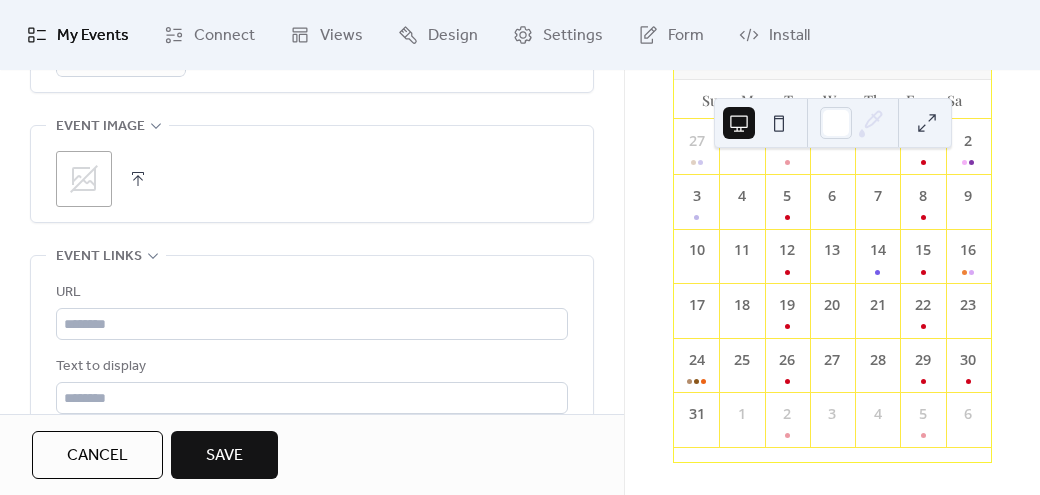 scroll, scrollTop: 1105, scrollLeft: 0, axis: vertical 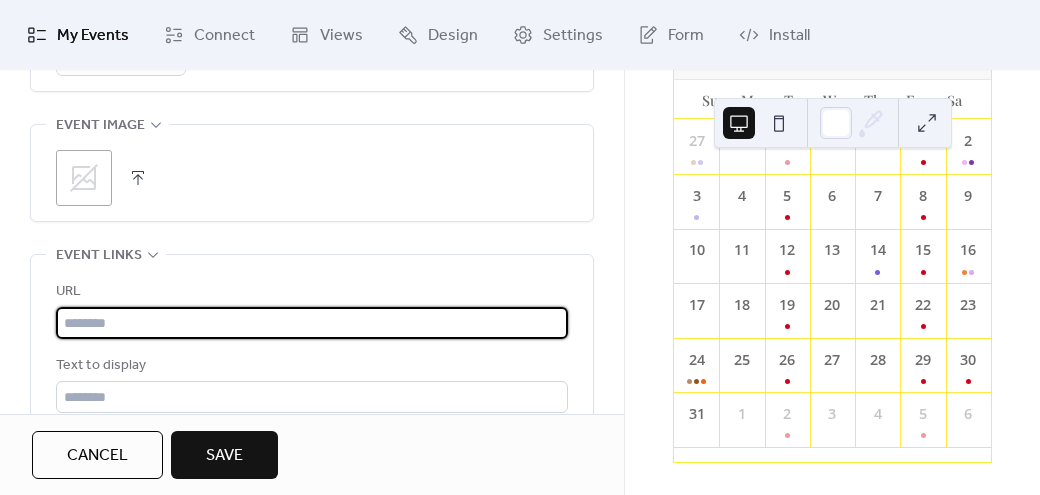 click at bounding box center [312, 323] 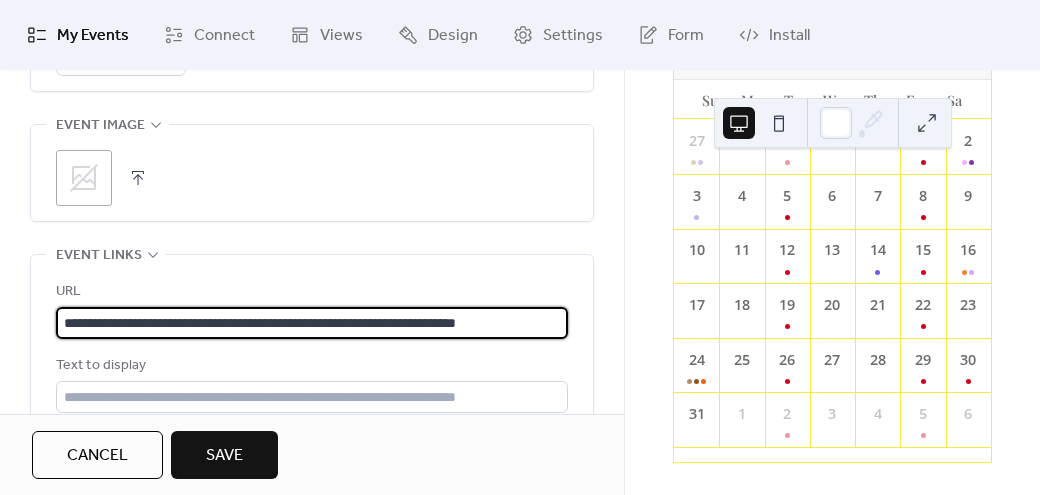 scroll, scrollTop: 0, scrollLeft: 19, axis: horizontal 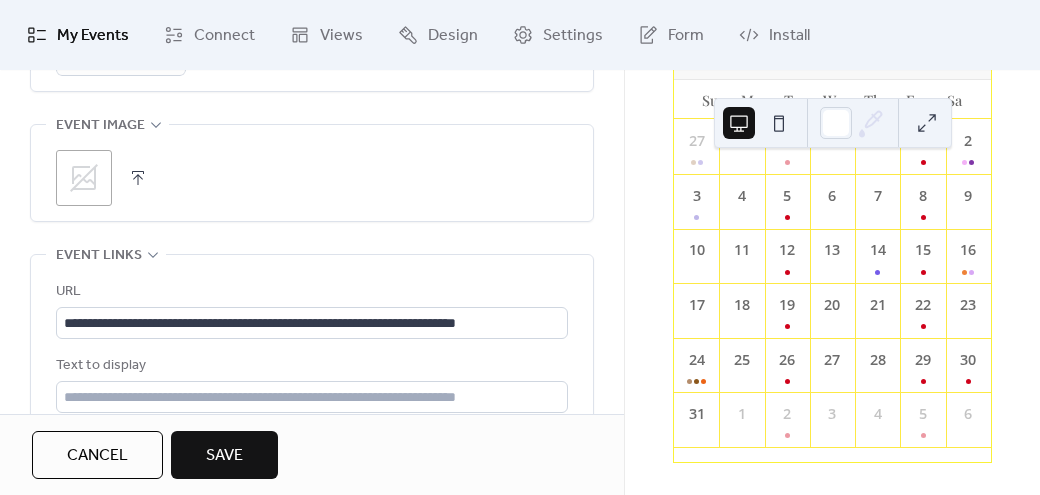 click on "Save" at bounding box center (224, 456) 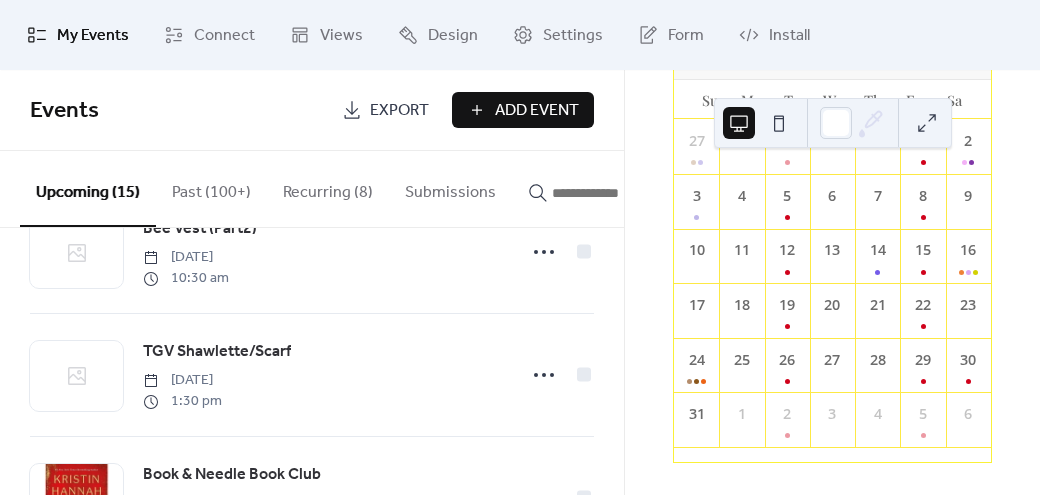 scroll, scrollTop: 1214, scrollLeft: 0, axis: vertical 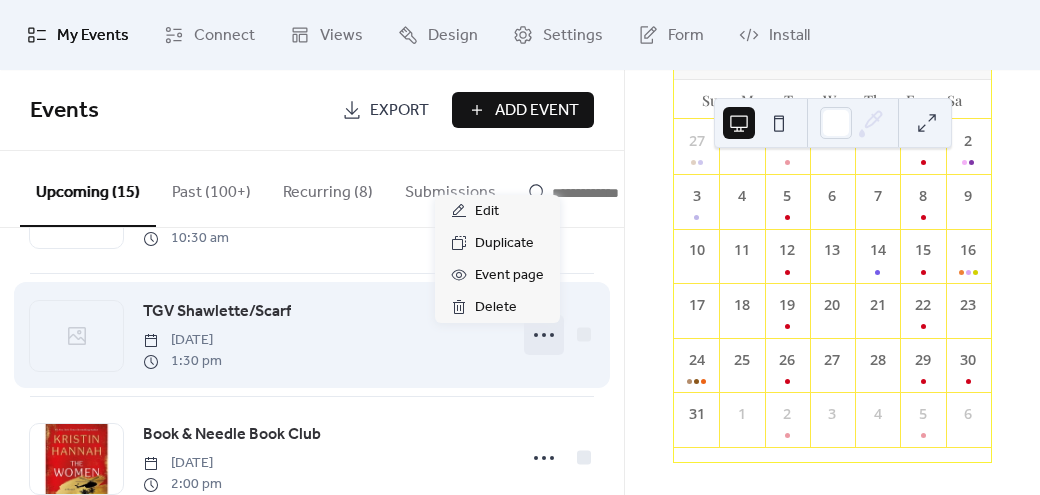 click 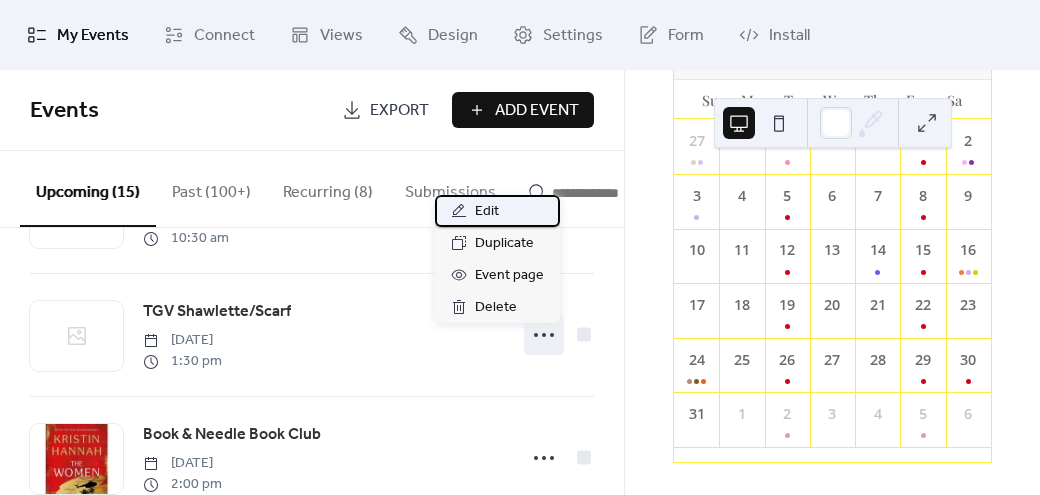 click on "Edit" at bounding box center [487, 212] 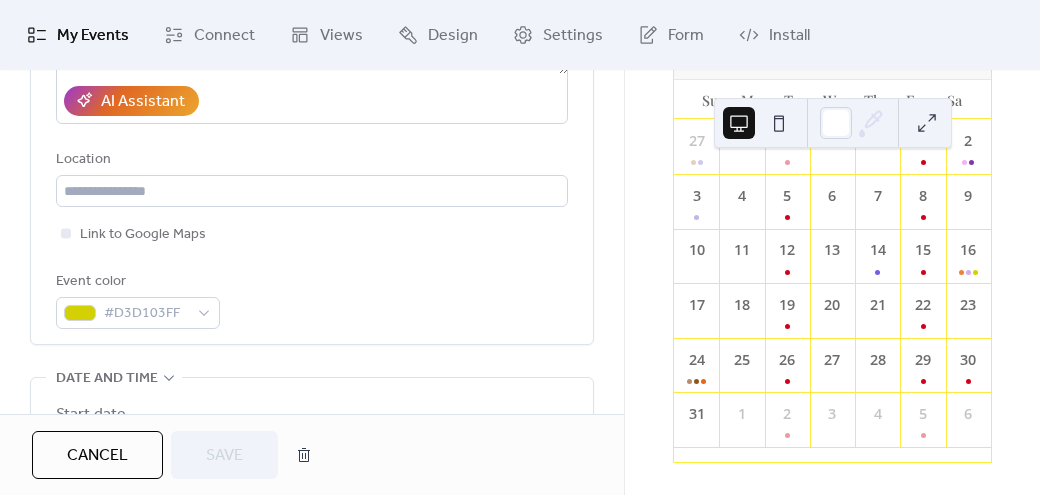 scroll, scrollTop: 406, scrollLeft: 0, axis: vertical 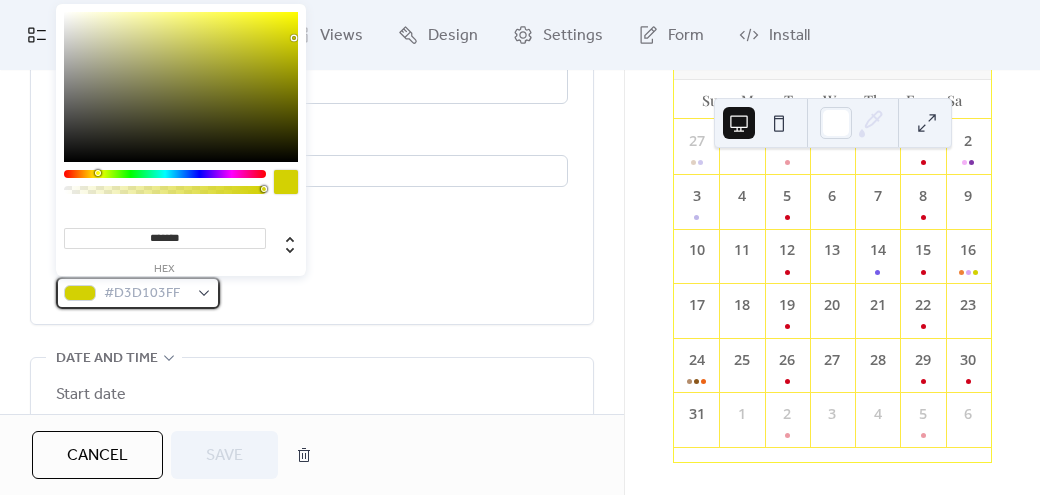 click on "#D3D103FF" at bounding box center (146, 294) 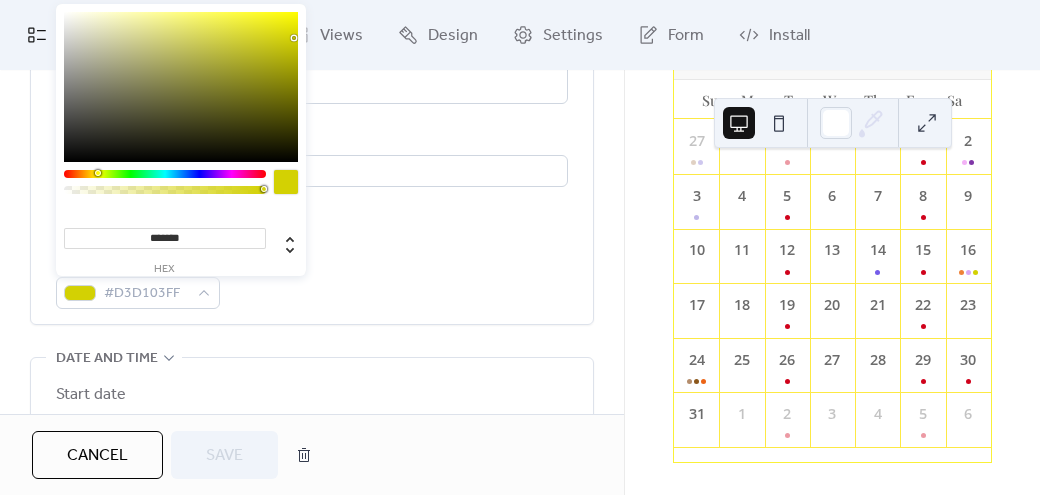 type on "*******" 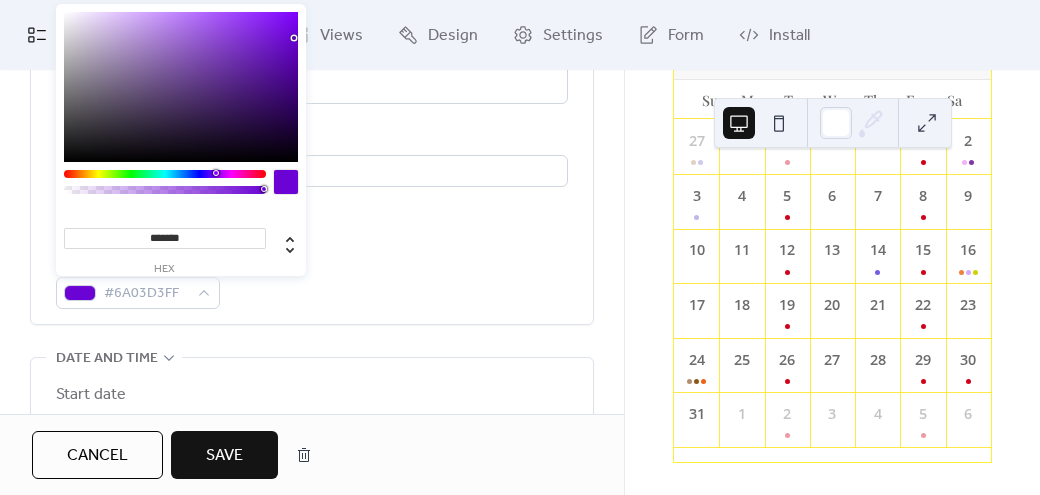 click at bounding box center (165, 174) 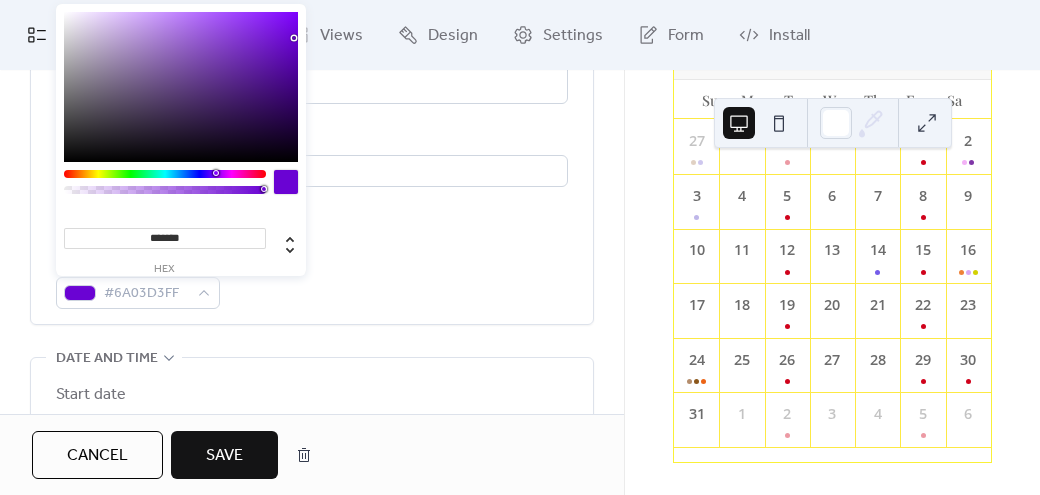 click on "Save" at bounding box center [224, 455] 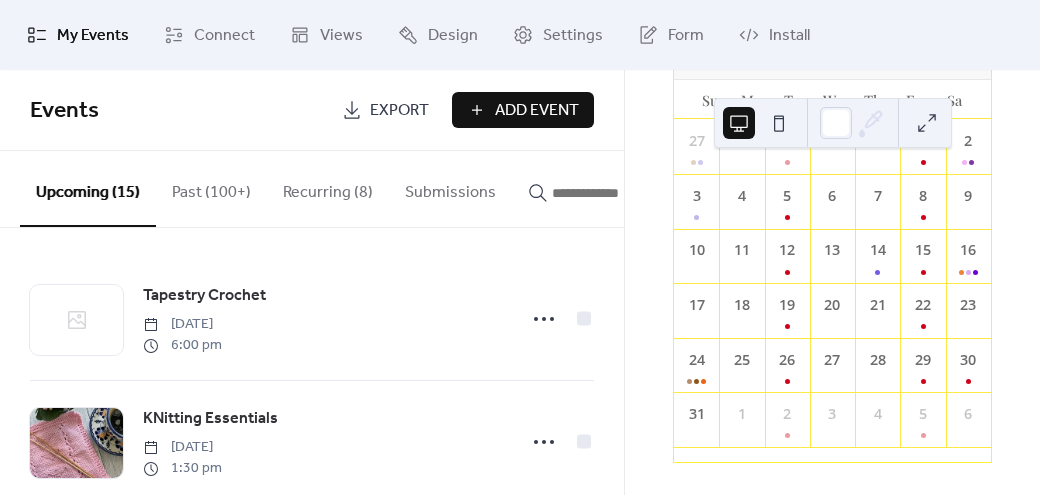 click on "Add Event" at bounding box center [523, 110] 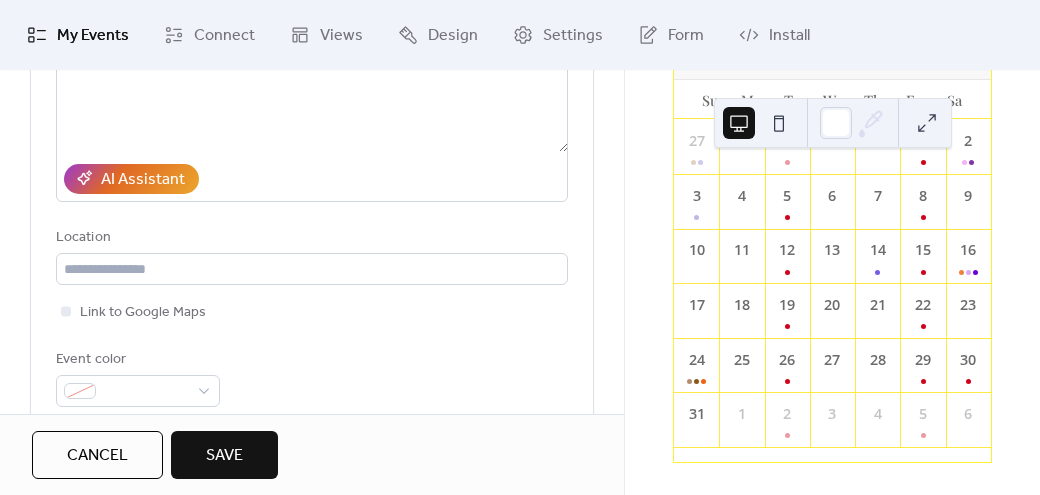 scroll, scrollTop: 351, scrollLeft: 0, axis: vertical 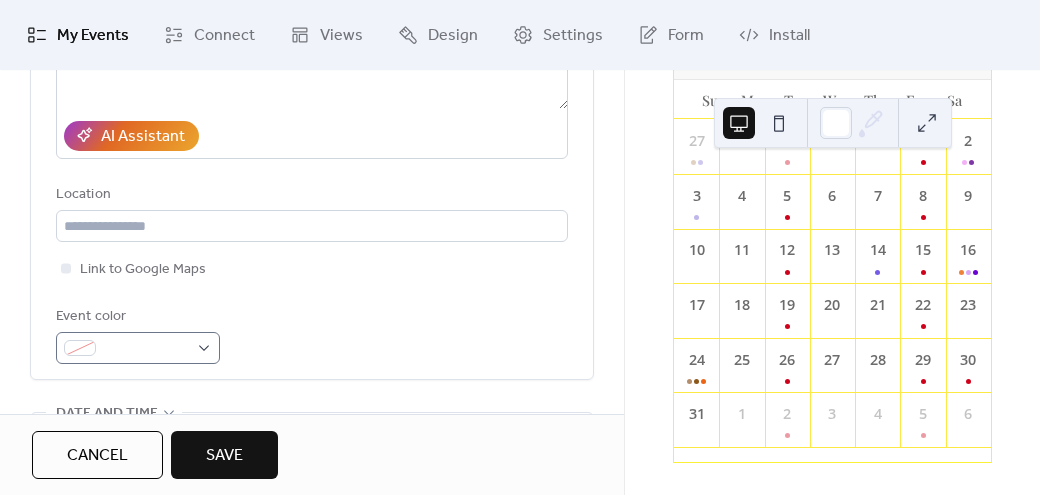 type on "**********" 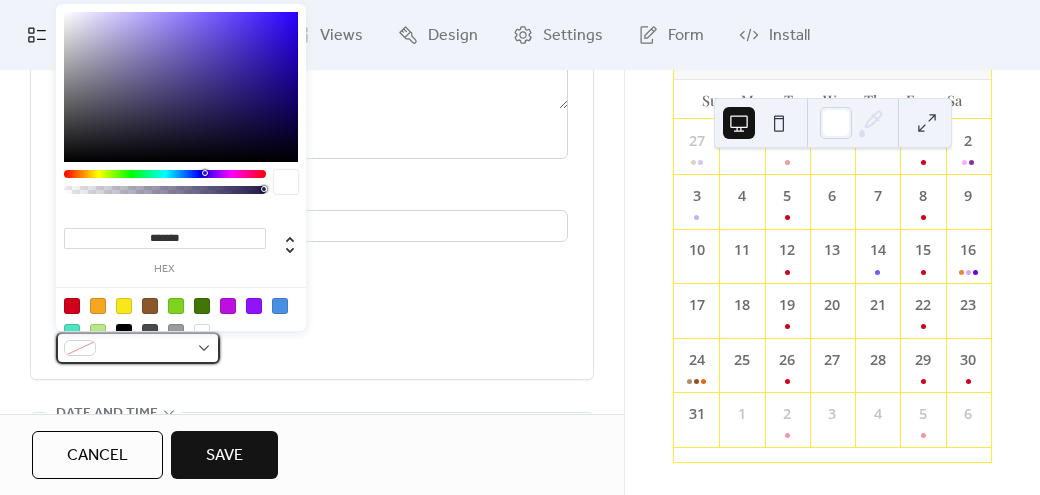 click at bounding box center [138, 348] 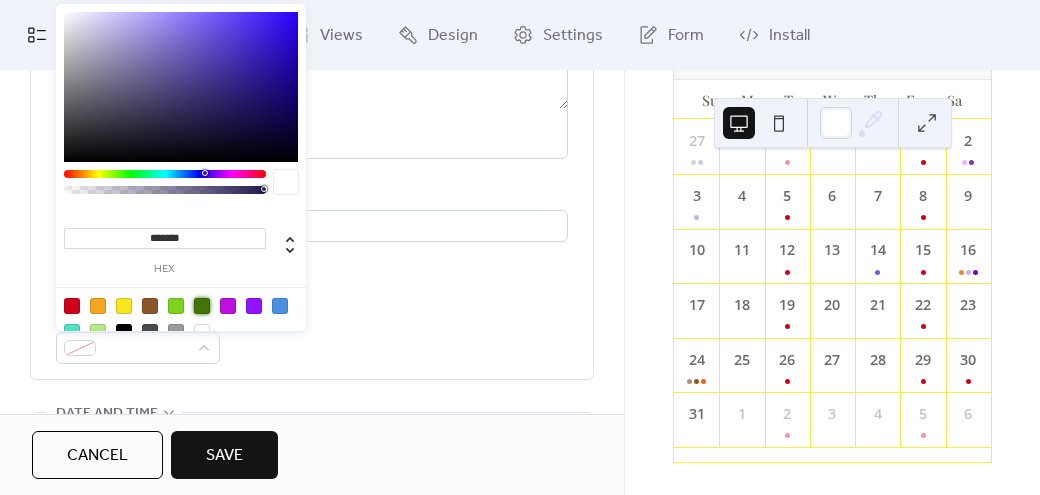 click at bounding box center [202, 306] 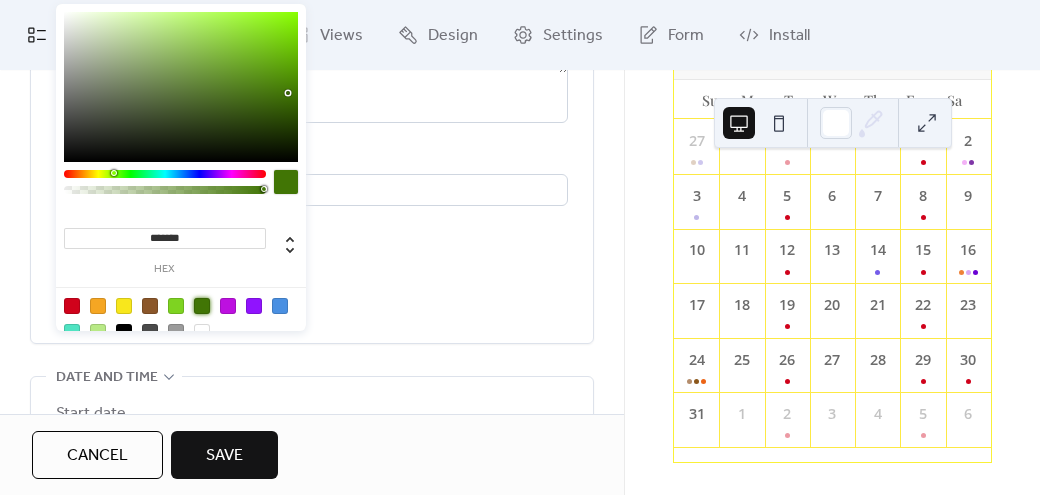 scroll, scrollTop: 406, scrollLeft: 0, axis: vertical 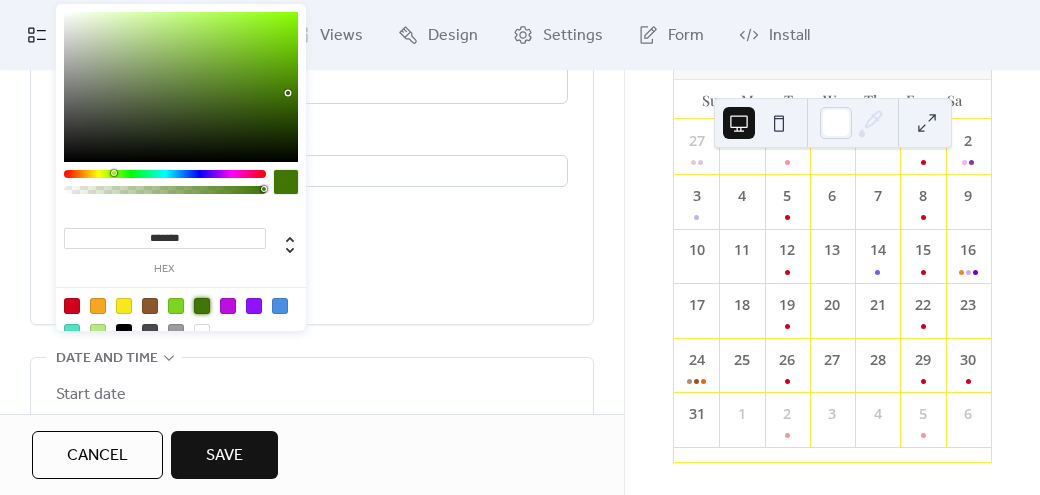 click on "Event color #417505FF" at bounding box center (312, 279) 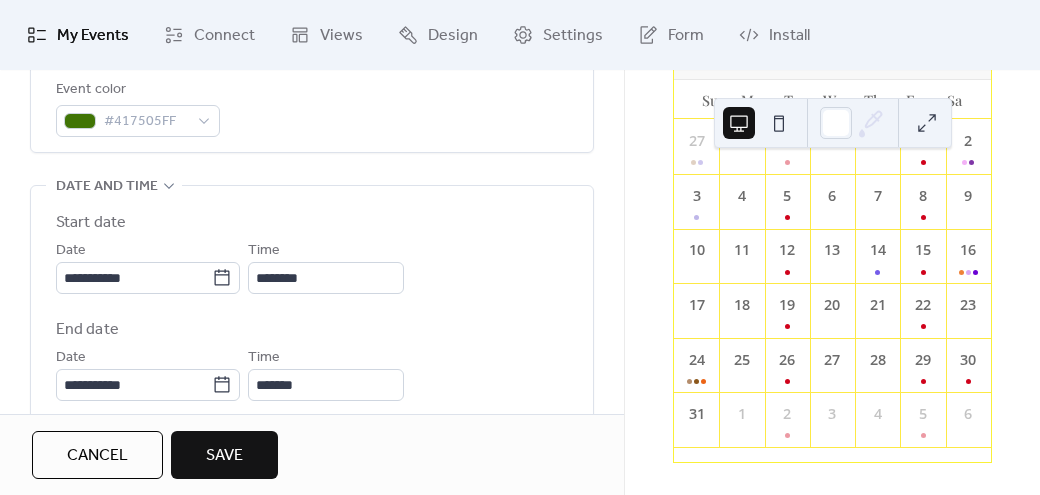scroll, scrollTop: 590, scrollLeft: 0, axis: vertical 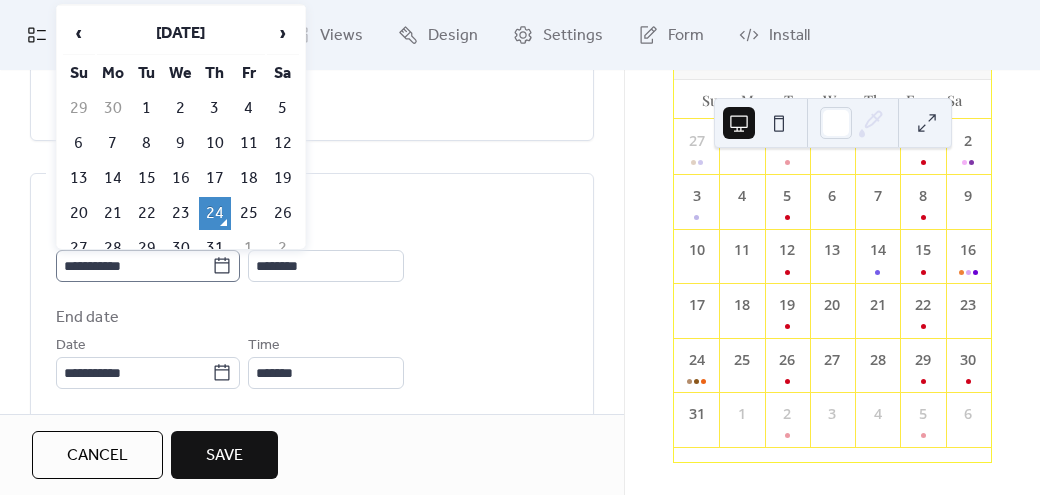 click 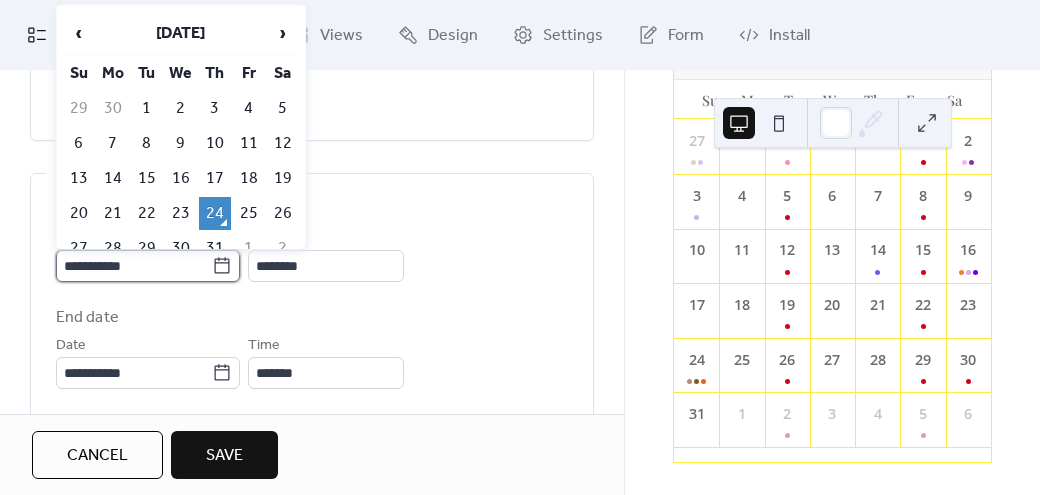 click on "**********" at bounding box center [134, 266] 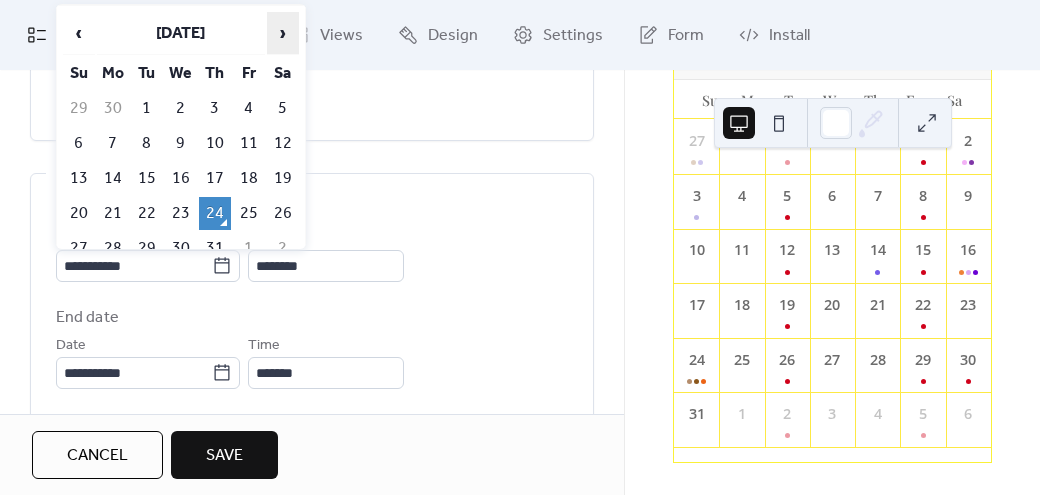 click on "›" at bounding box center [283, 33] 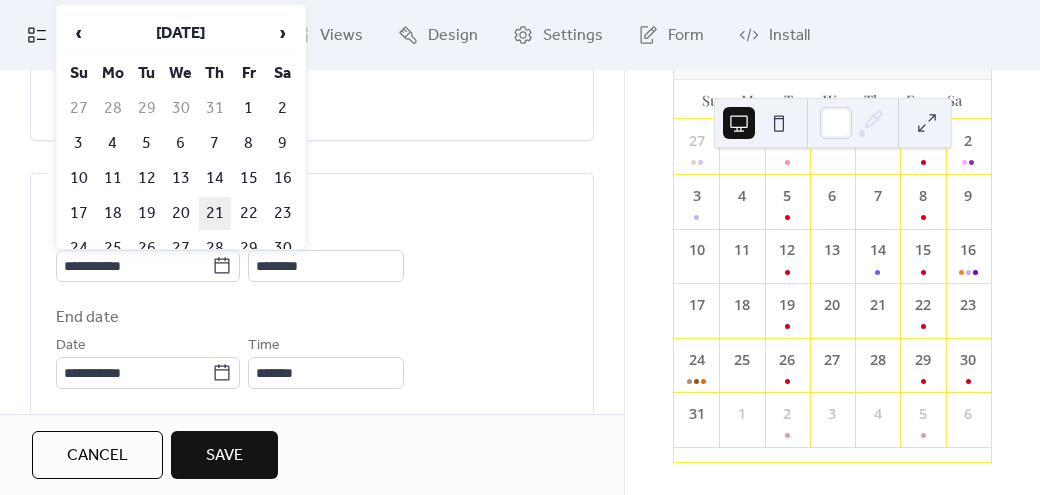 click on "21" at bounding box center (215, 213) 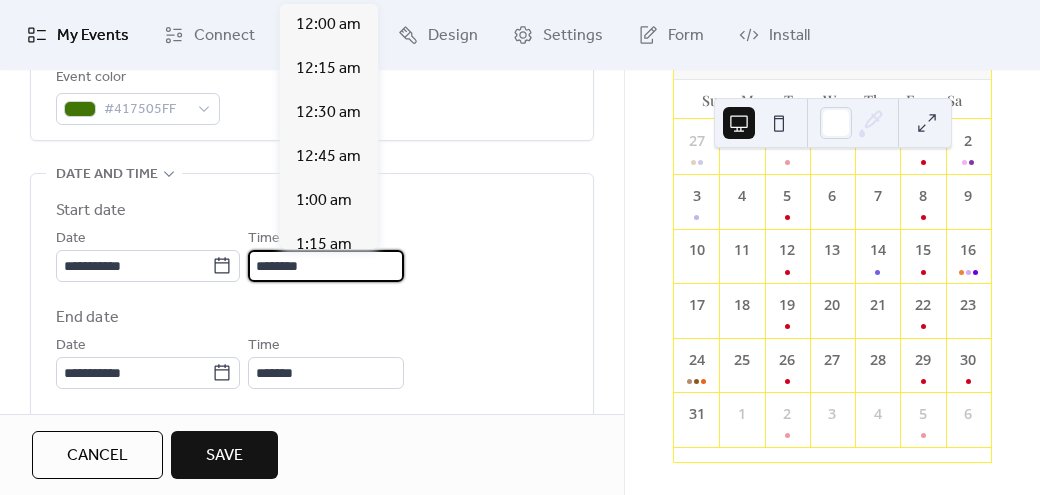 click on "********" at bounding box center [326, 266] 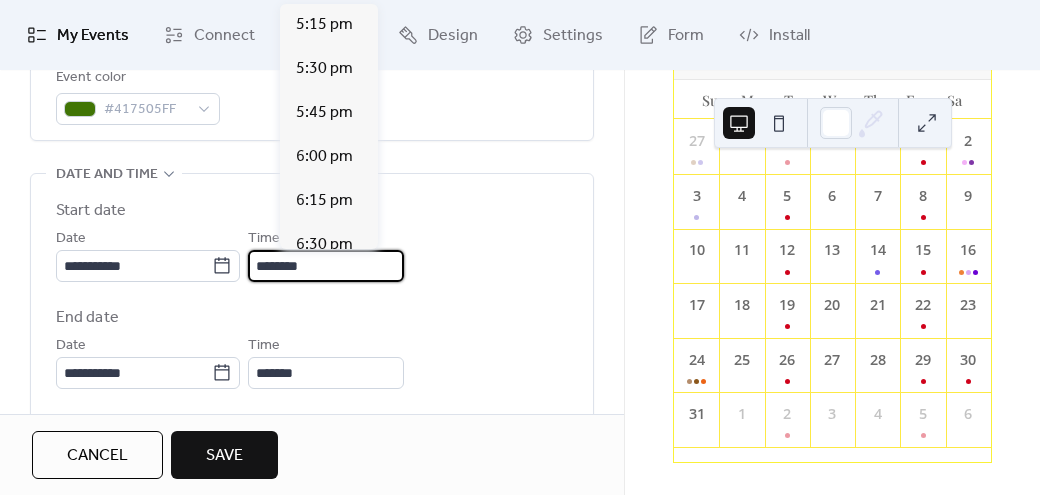 scroll, scrollTop: 3070, scrollLeft: 0, axis: vertical 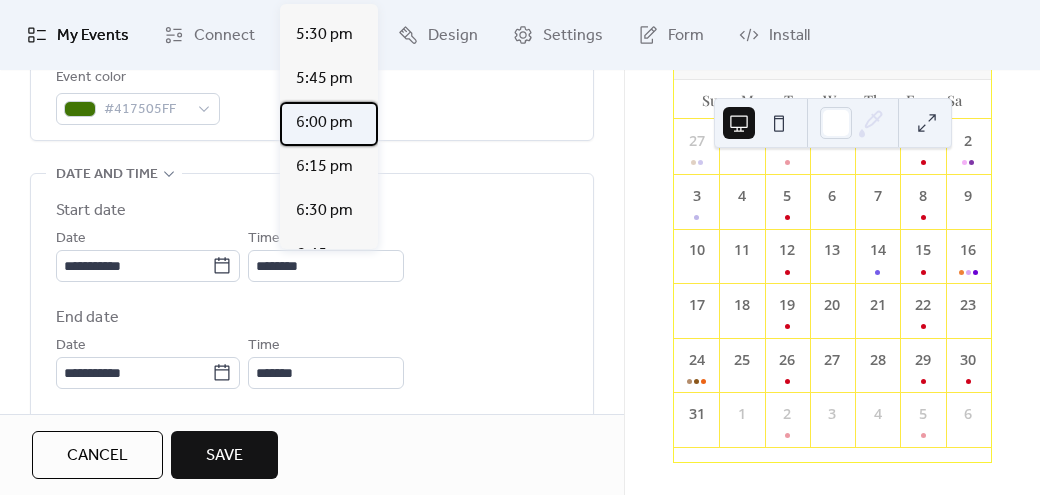 click on "6:00 pm" at bounding box center [324, 123] 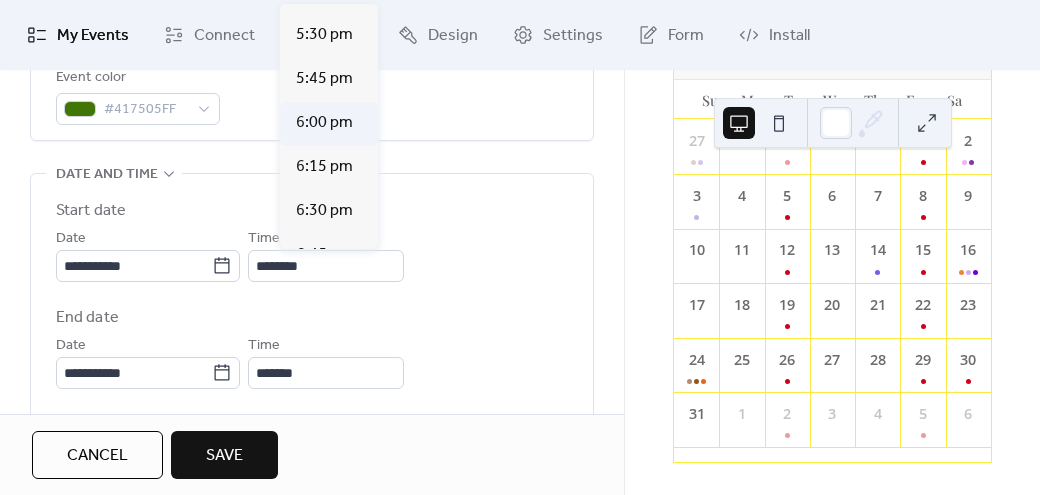 type on "*******" 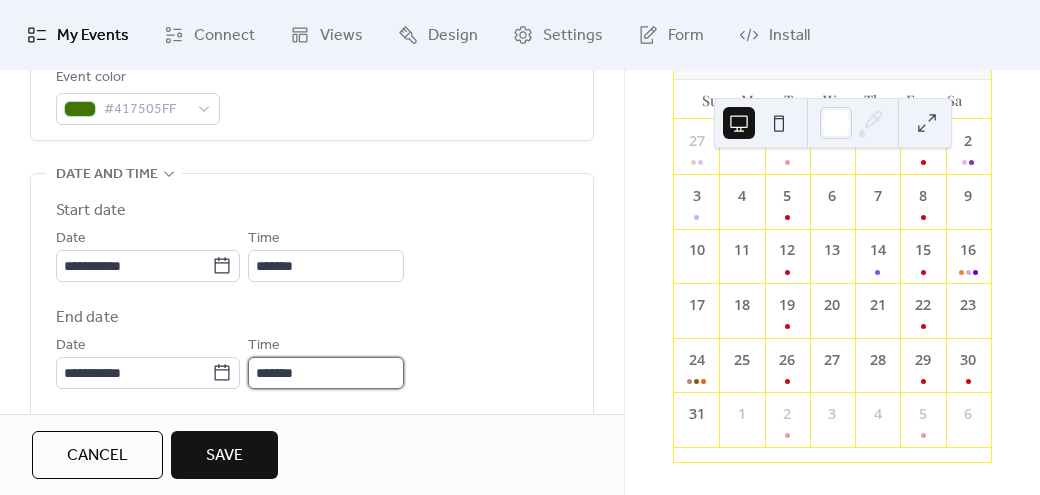 click on "*******" at bounding box center (326, 373) 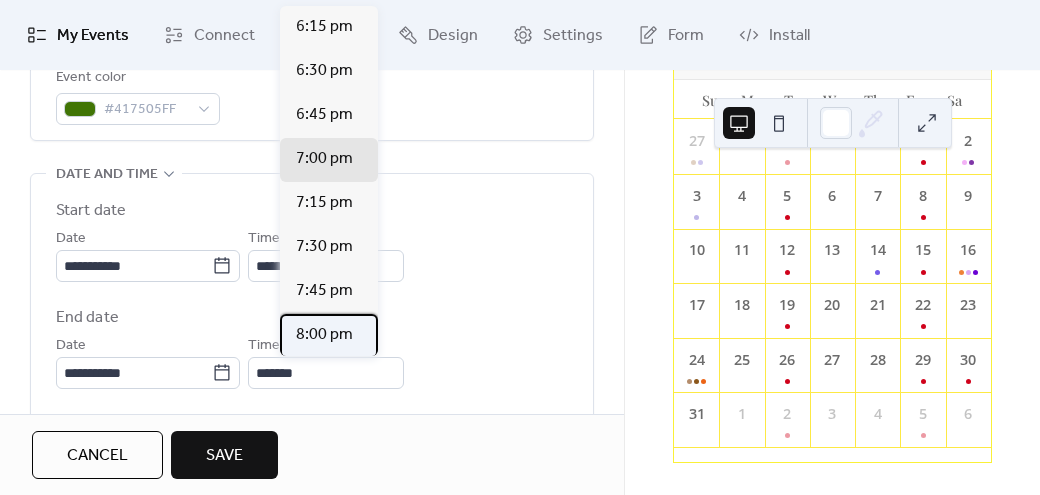 click on "8:00 pm" at bounding box center [324, 335] 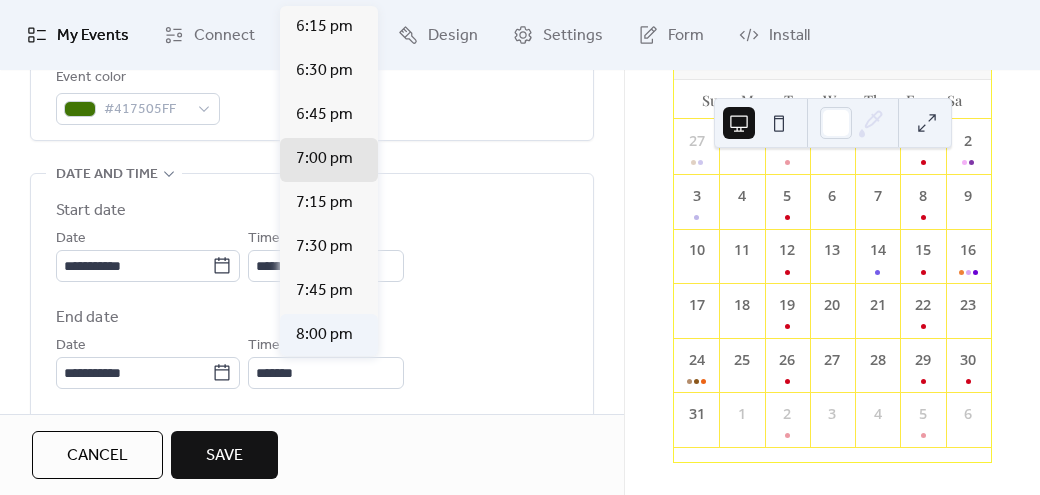 type on "*******" 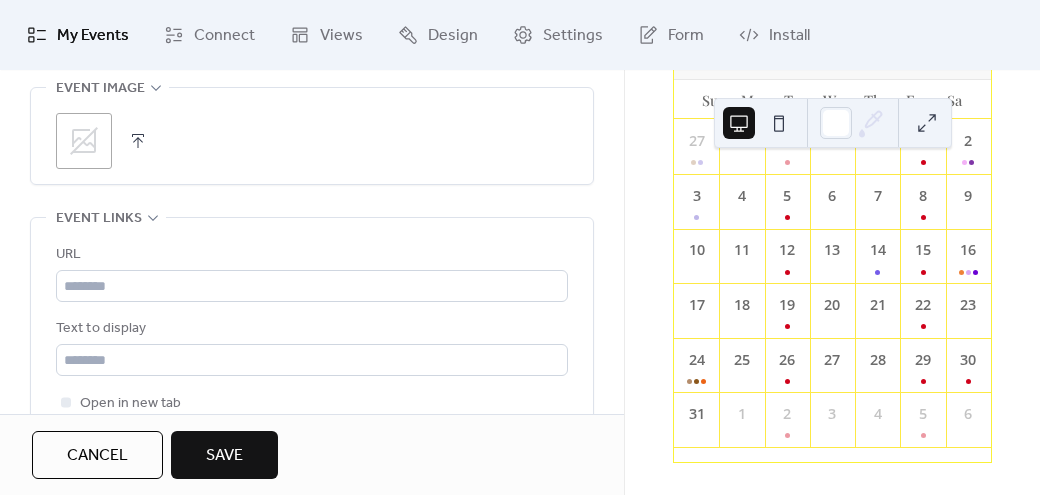 scroll, scrollTop: 1145, scrollLeft: 0, axis: vertical 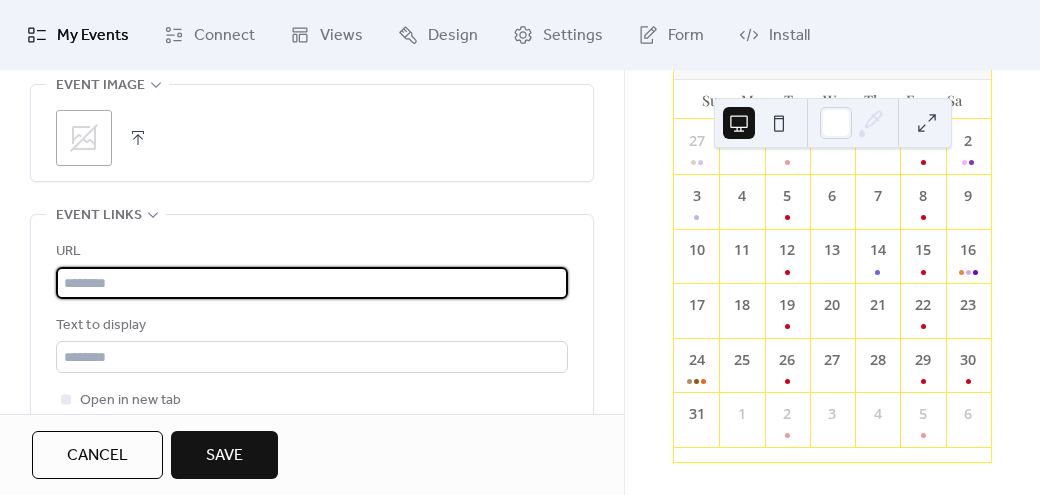 click at bounding box center [312, 283] 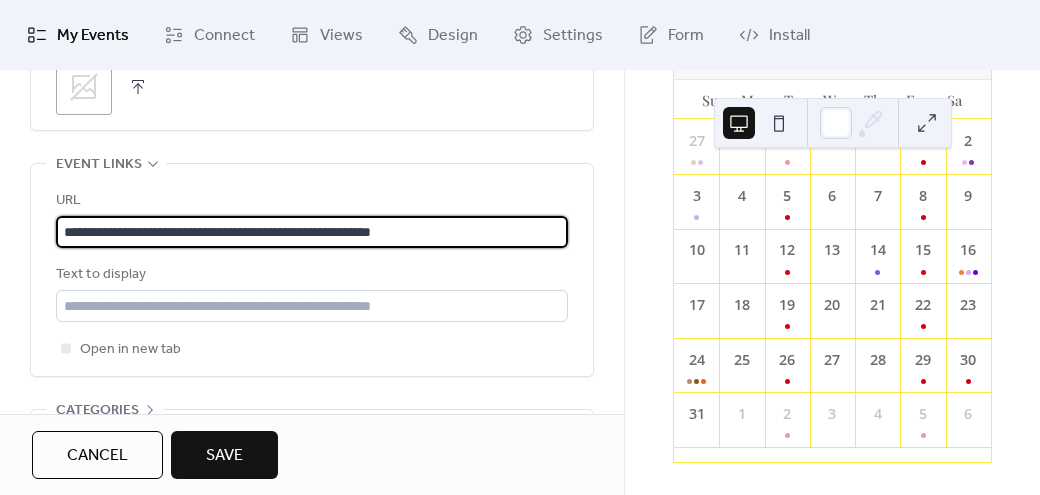 scroll, scrollTop: 186, scrollLeft: 0, axis: vertical 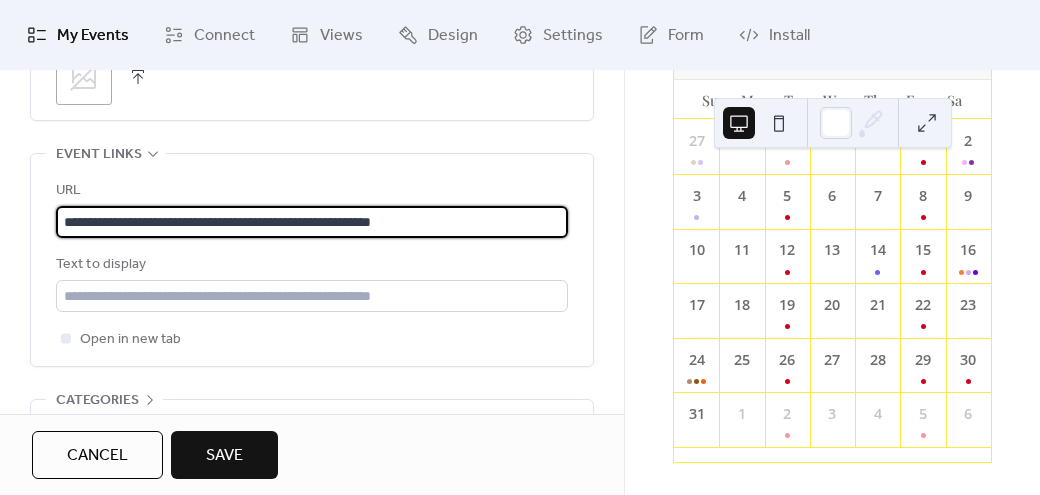 type on "**********" 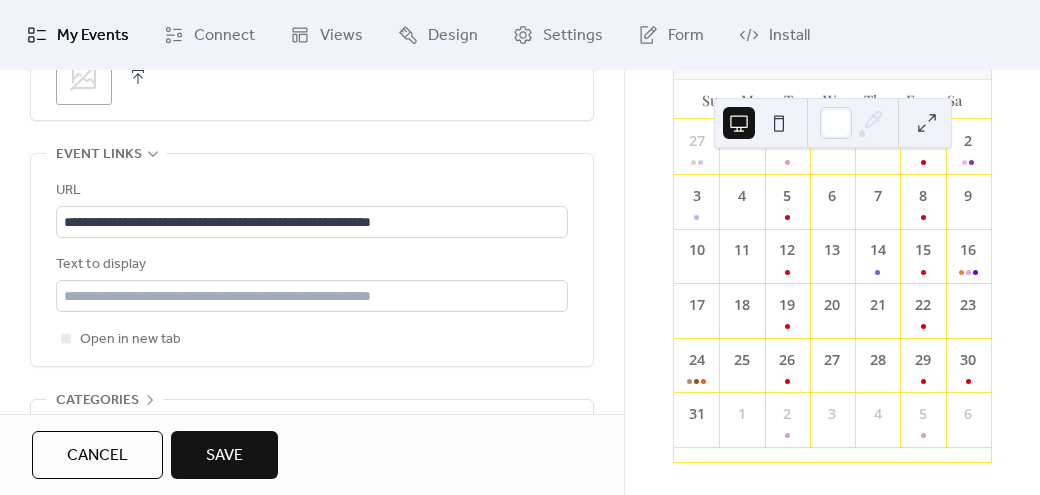 click on "Save" at bounding box center (224, 455) 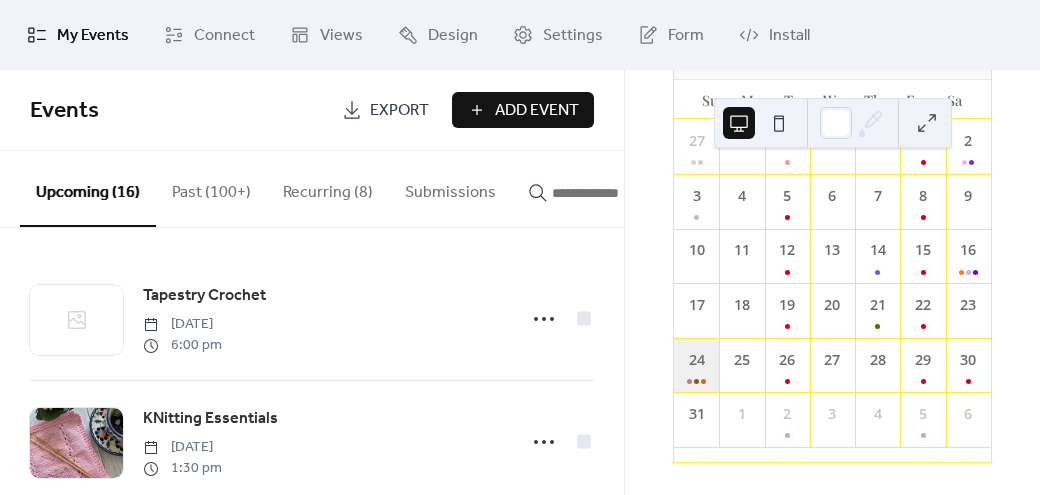 click on "24" at bounding box center [696, 365] 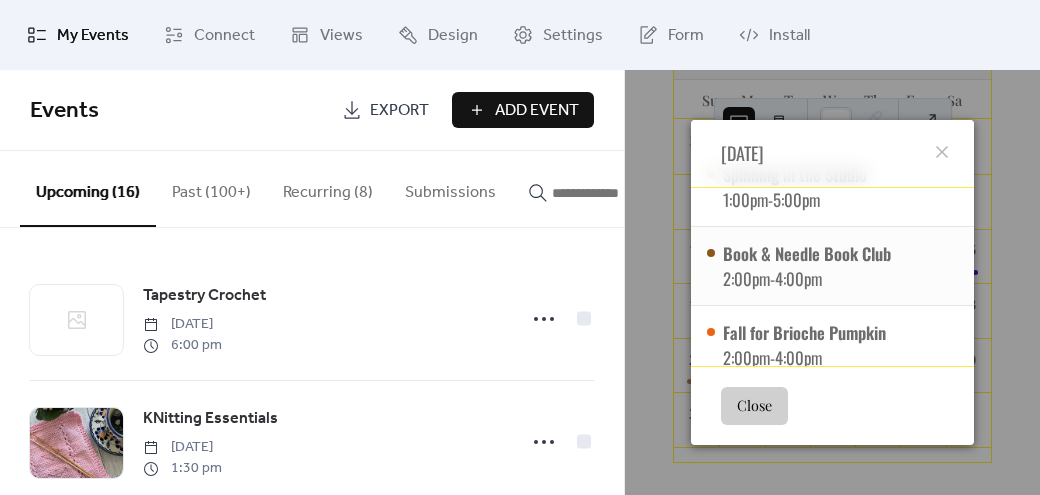 scroll, scrollTop: 54, scrollLeft: 0, axis: vertical 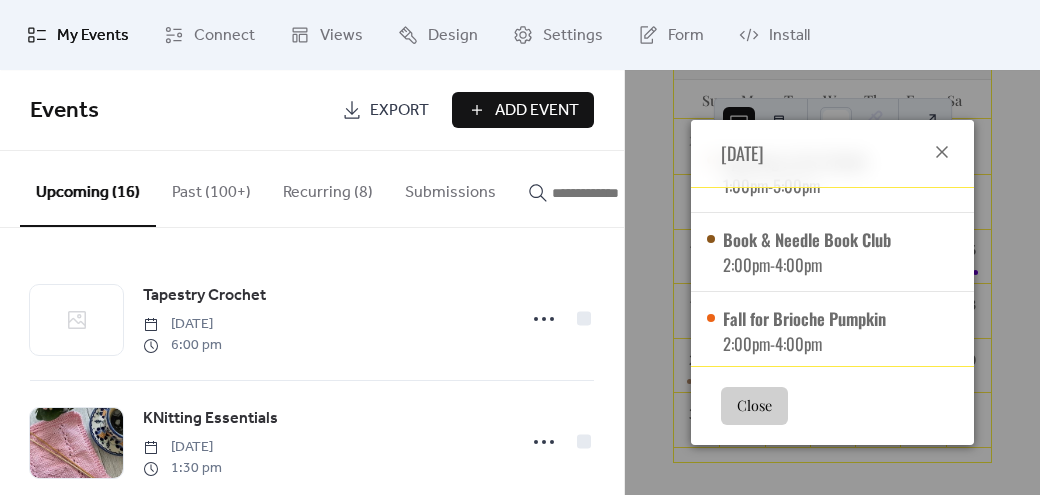 click 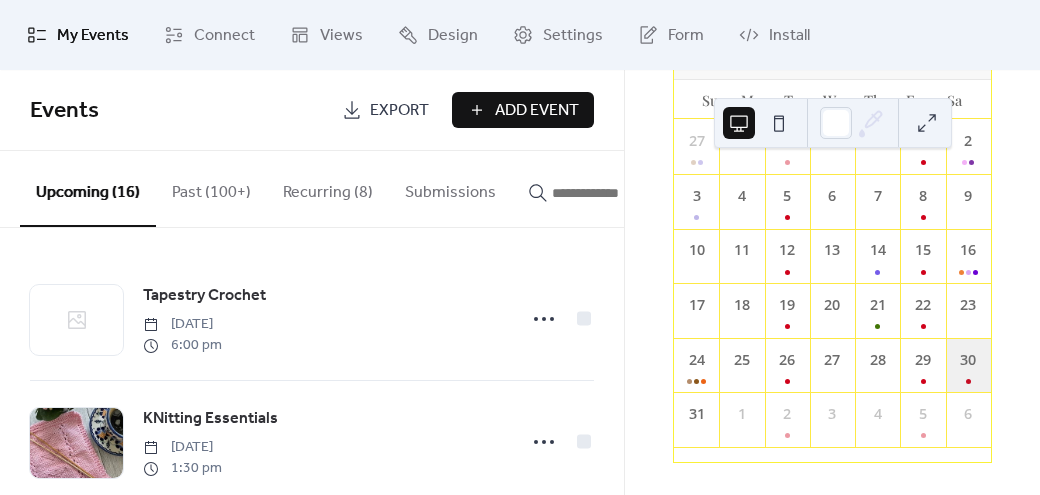 click on "30" at bounding box center [968, 365] 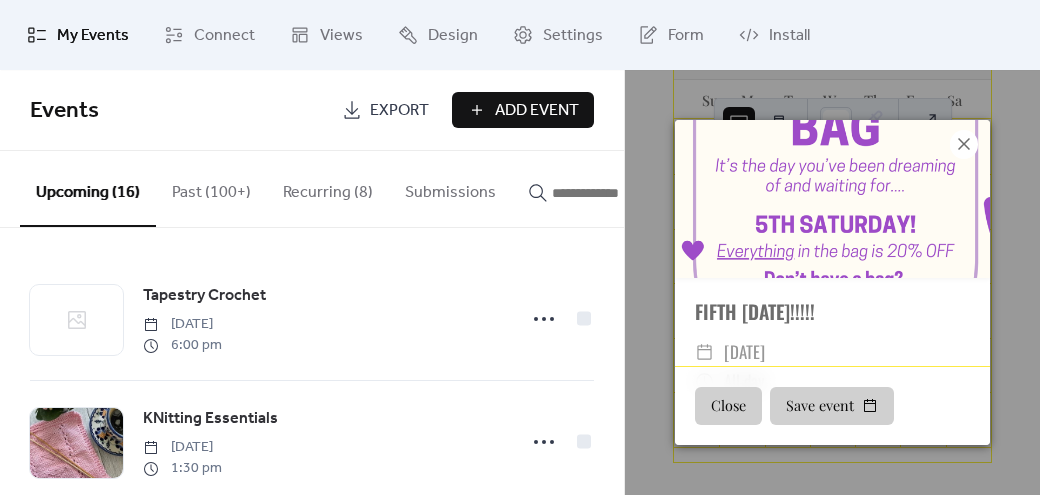 click 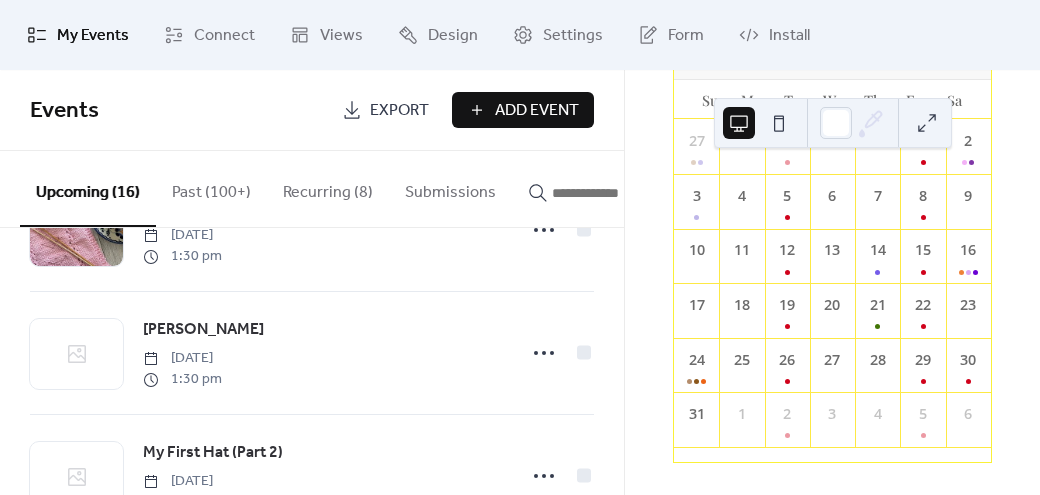 scroll, scrollTop: 245, scrollLeft: 0, axis: vertical 